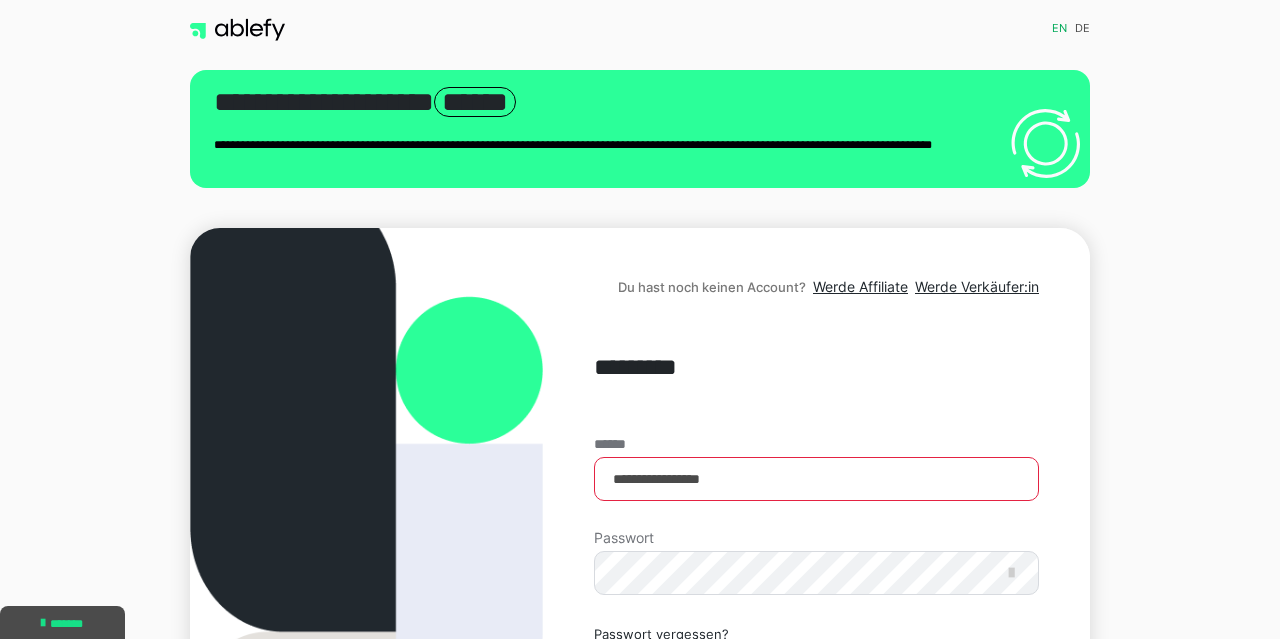 scroll, scrollTop: 278, scrollLeft: 0, axis: vertical 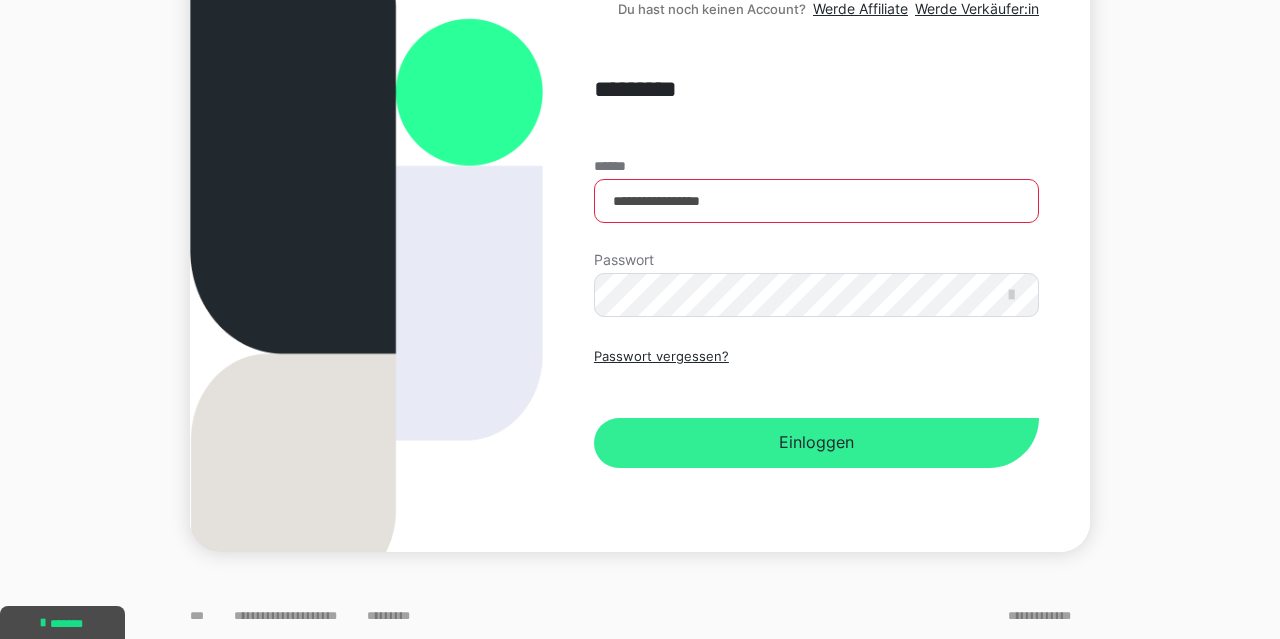 click on "Einloggen" at bounding box center [816, 443] 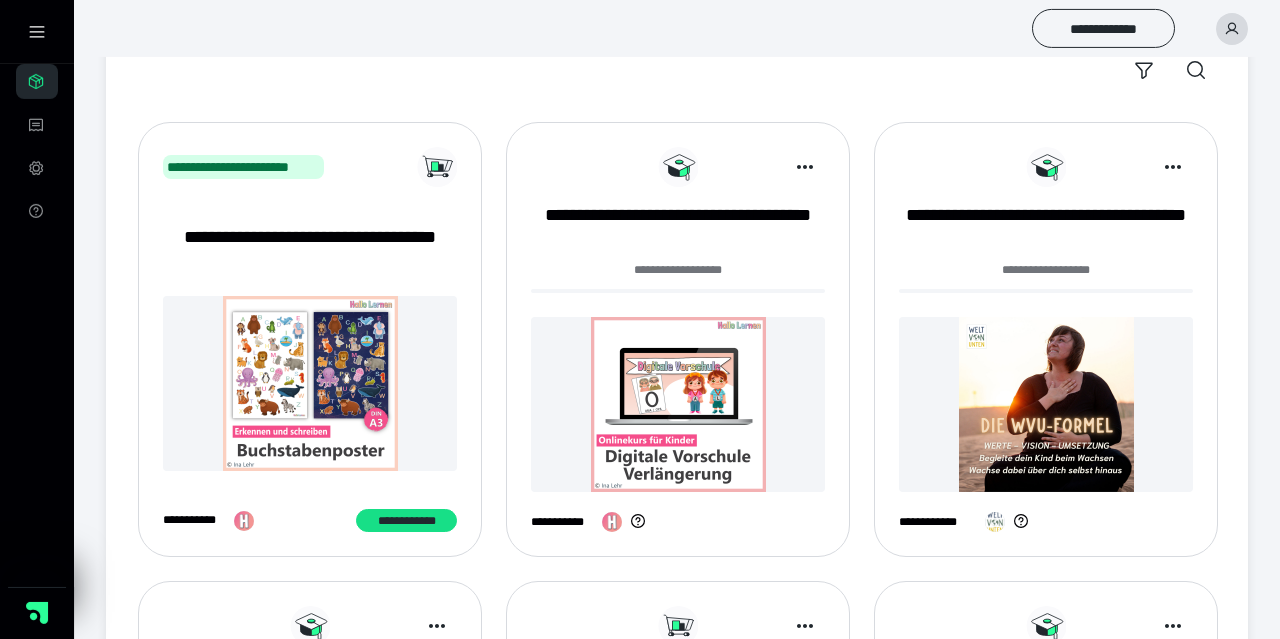 scroll, scrollTop: 208, scrollLeft: 0, axis: vertical 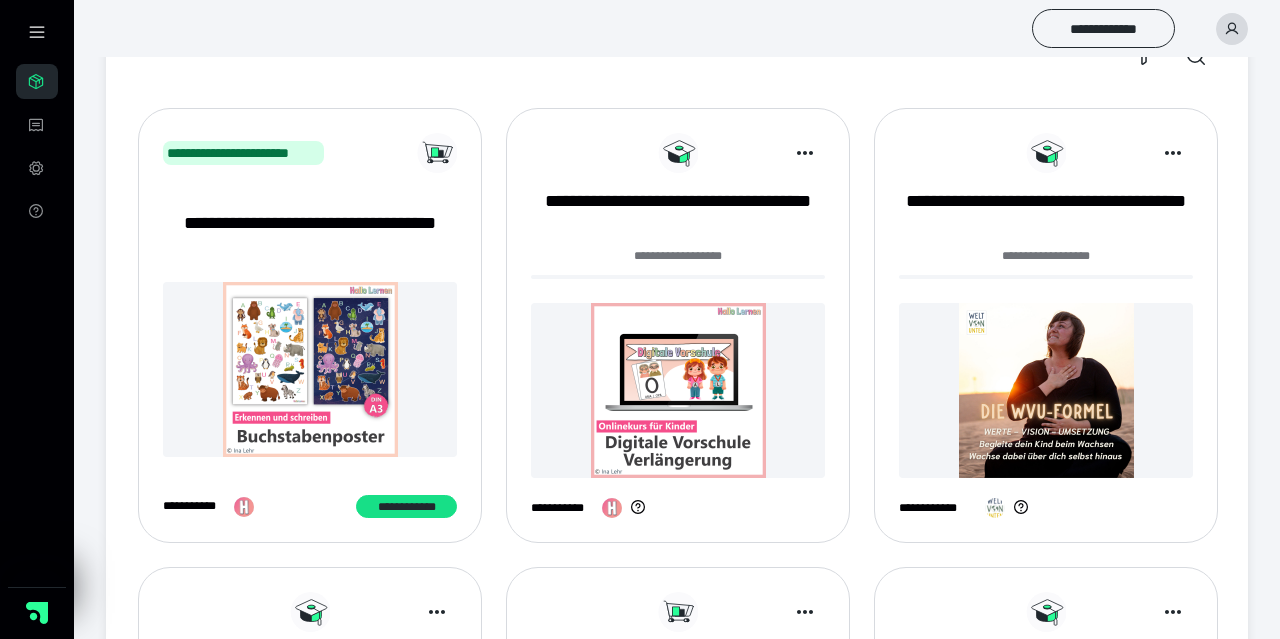 click at bounding box center (678, 390) 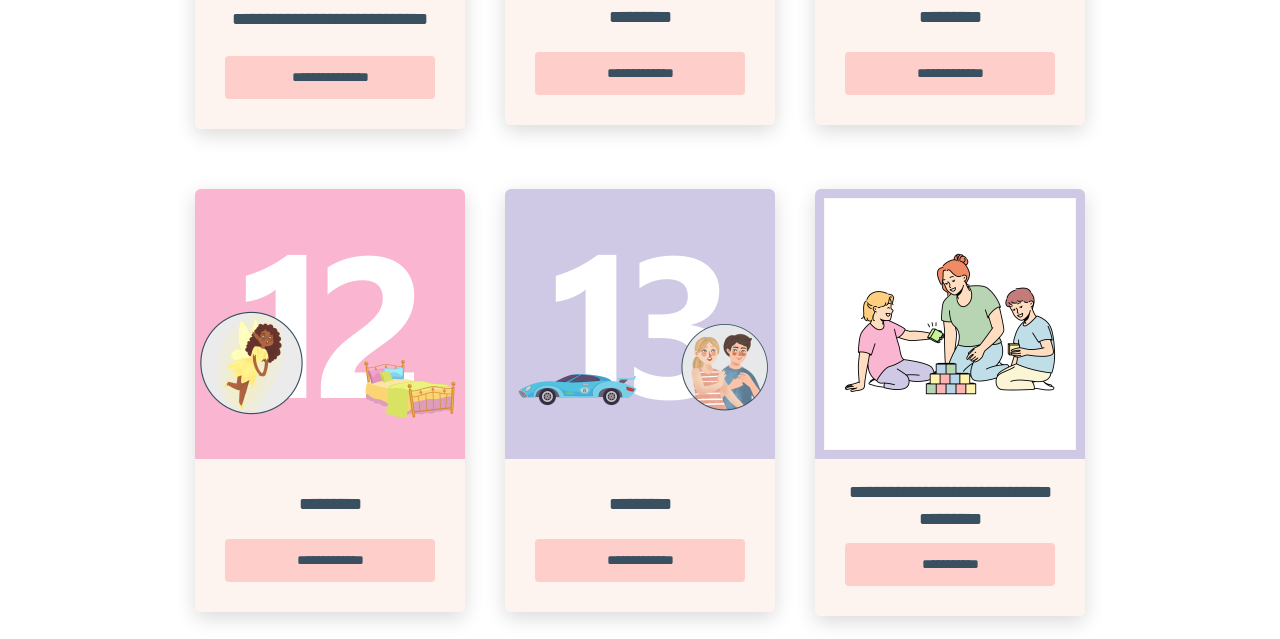 scroll, scrollTop: 3536, scrollLeft: 0, axis: vertical 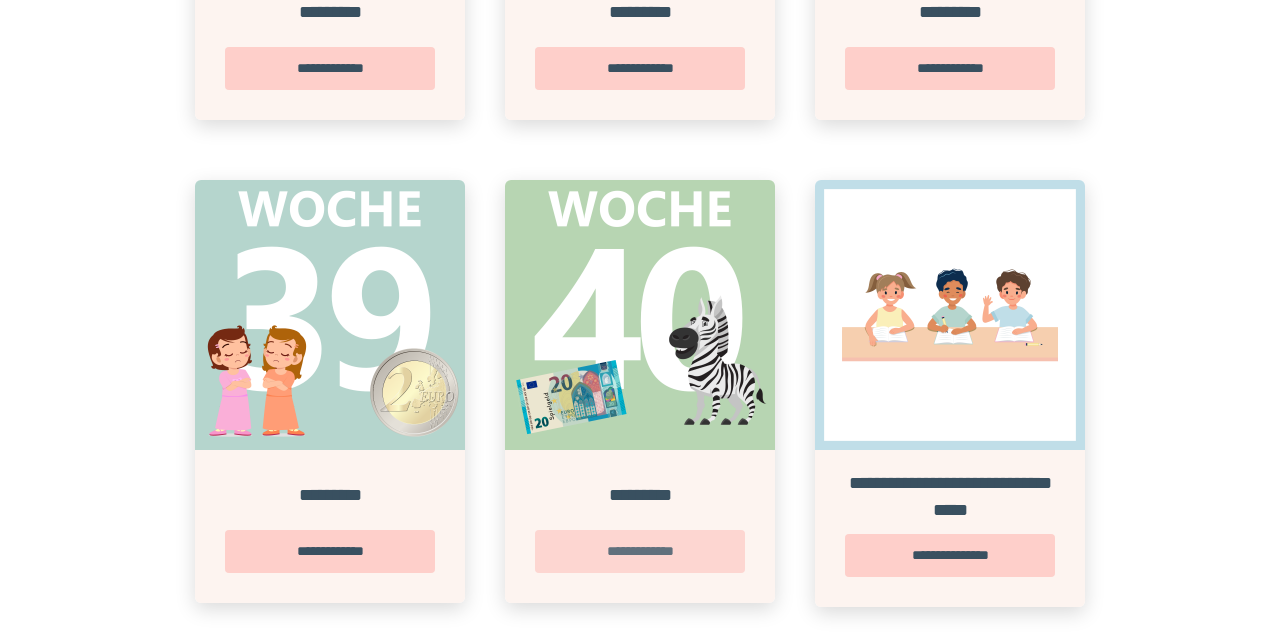 click on "**********" at bounding box center (640, 551) 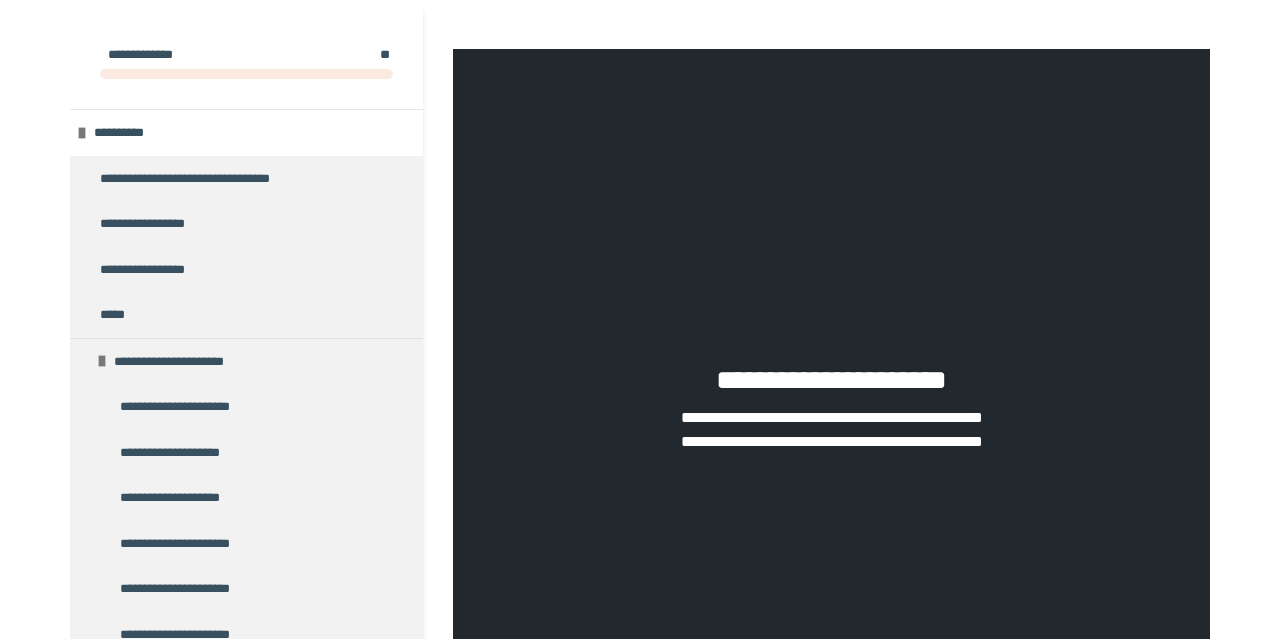 scroll, scrollTop: 0, scrollLeft: 0, axis: both 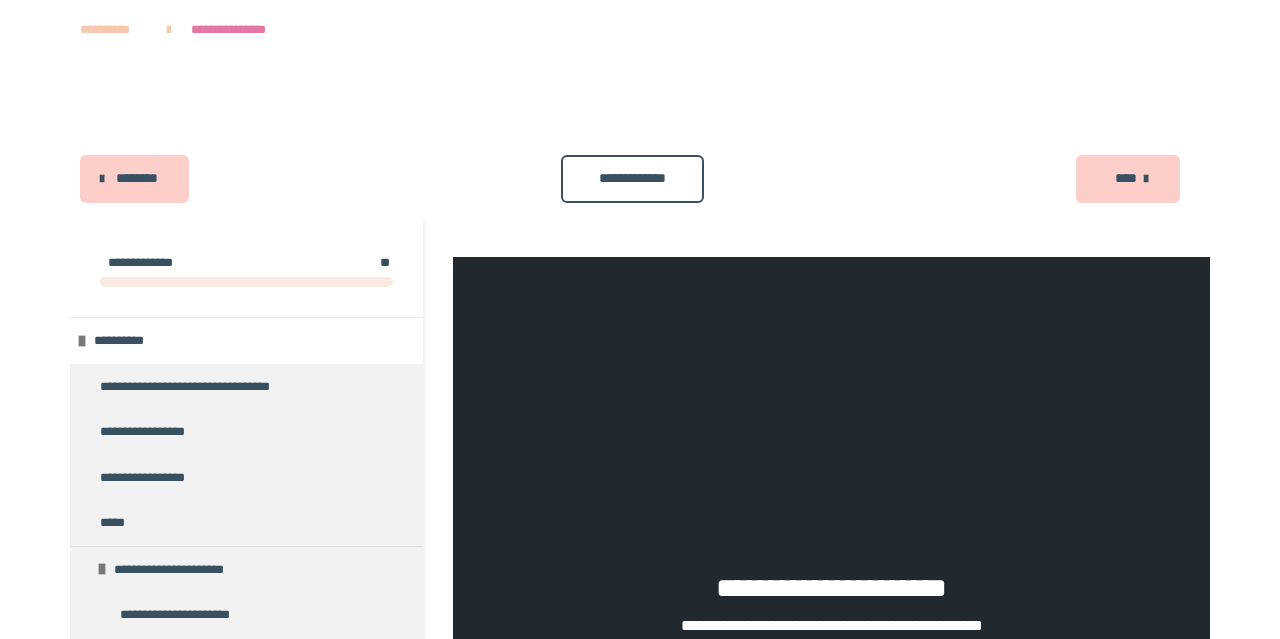 click on "********" at bounding box center (136, 178) 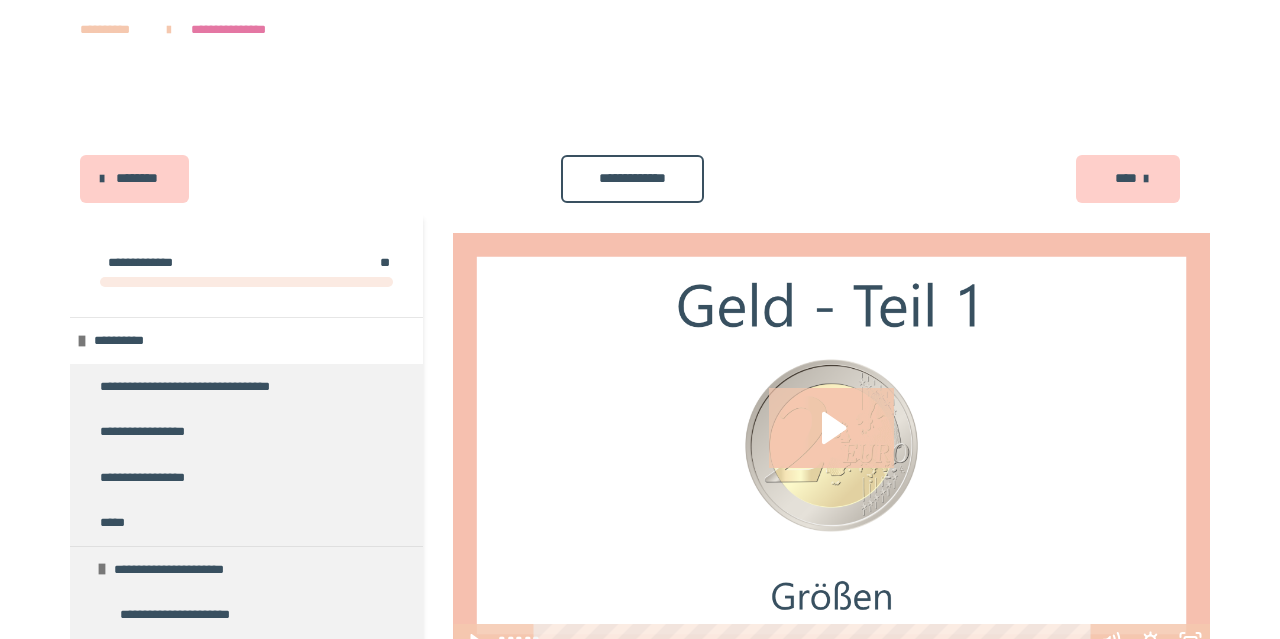 click on "********" at bounding box center [136, 178] 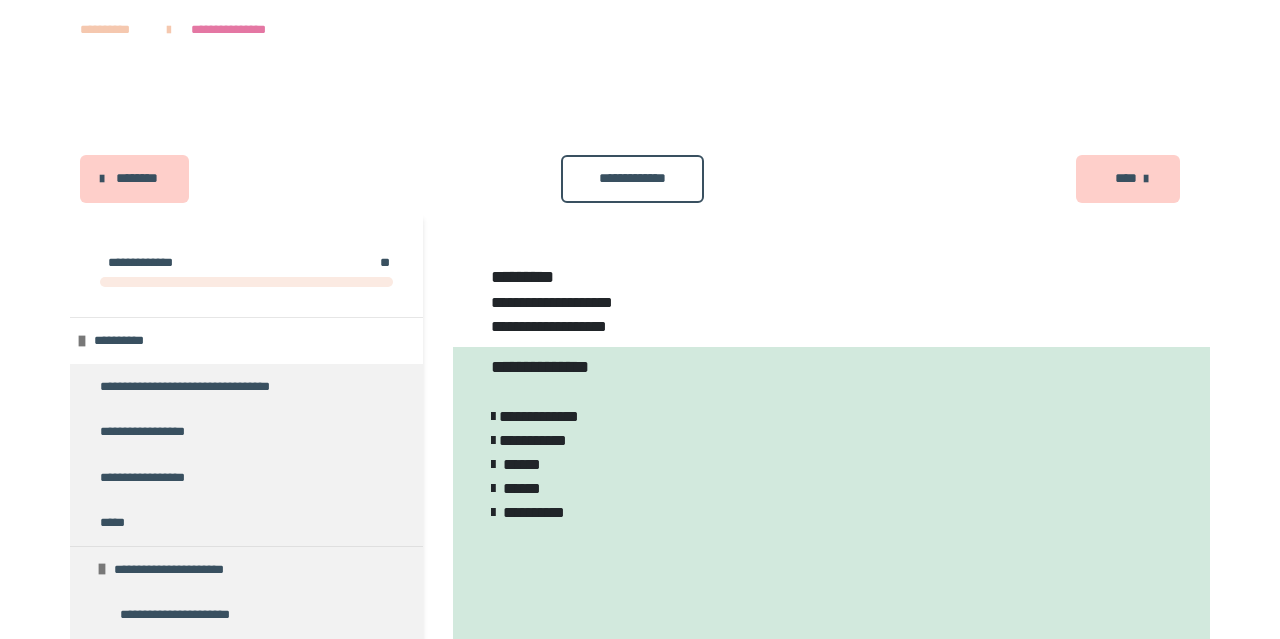 click on "********" at bounding box center [136, 178] 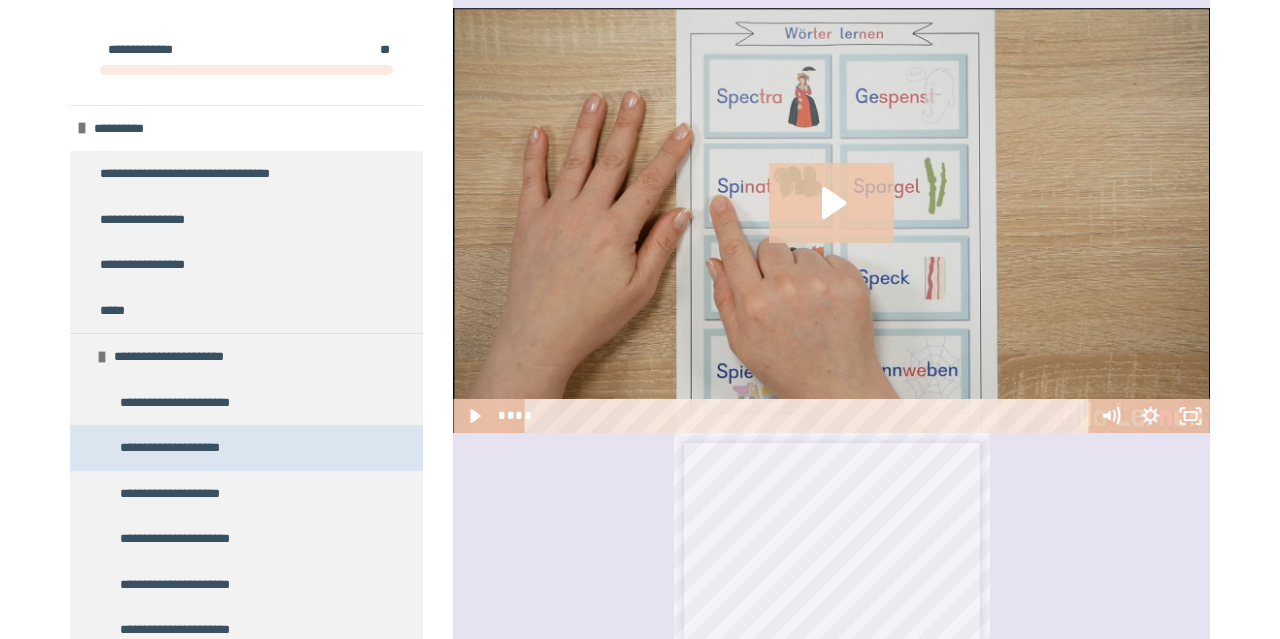 scroll, scrollTop: 2288, scrollLeft: 0, axis: vertical 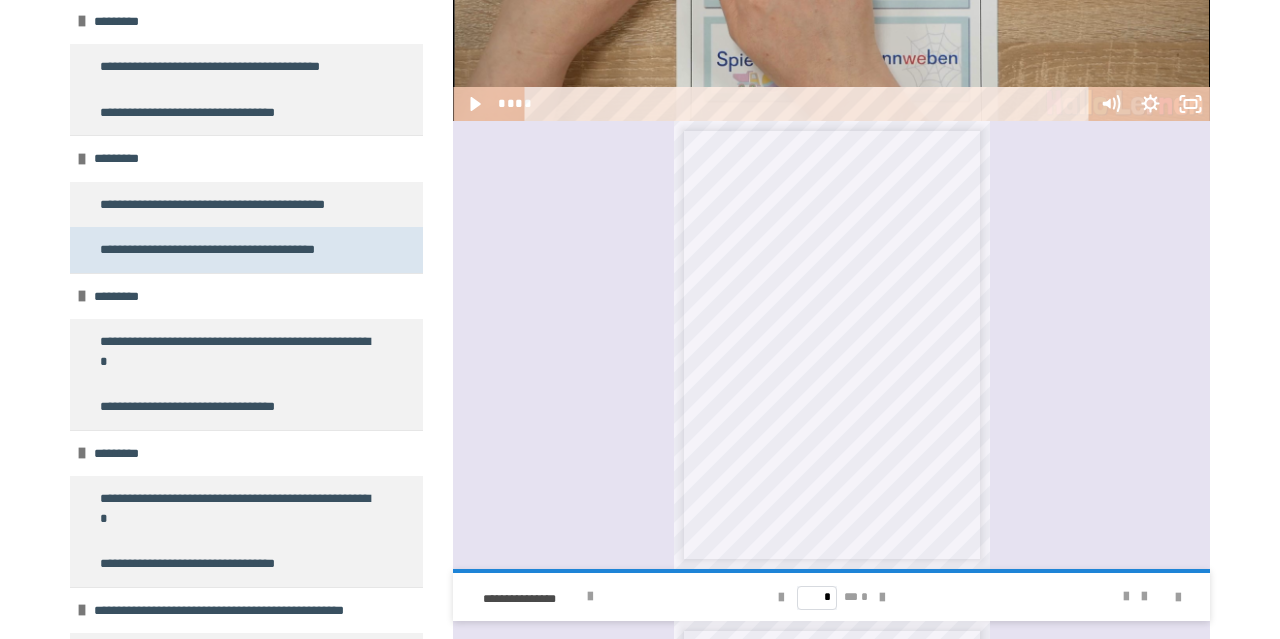 click on "**********" at bounding box center [217, 250] 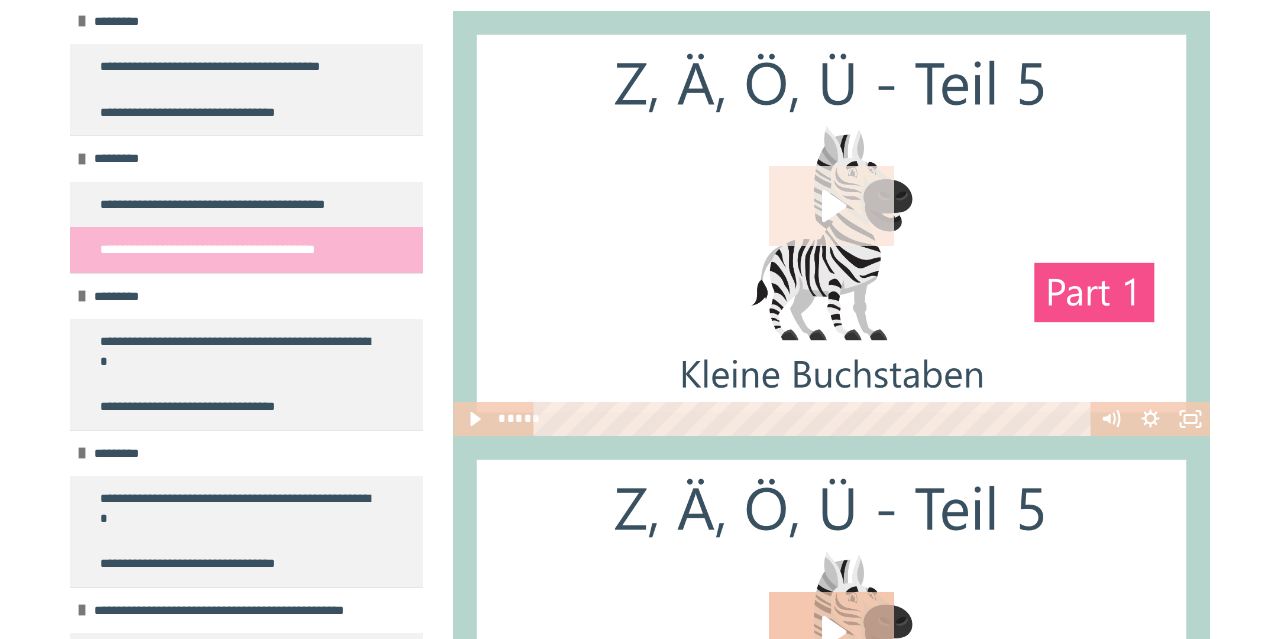 click 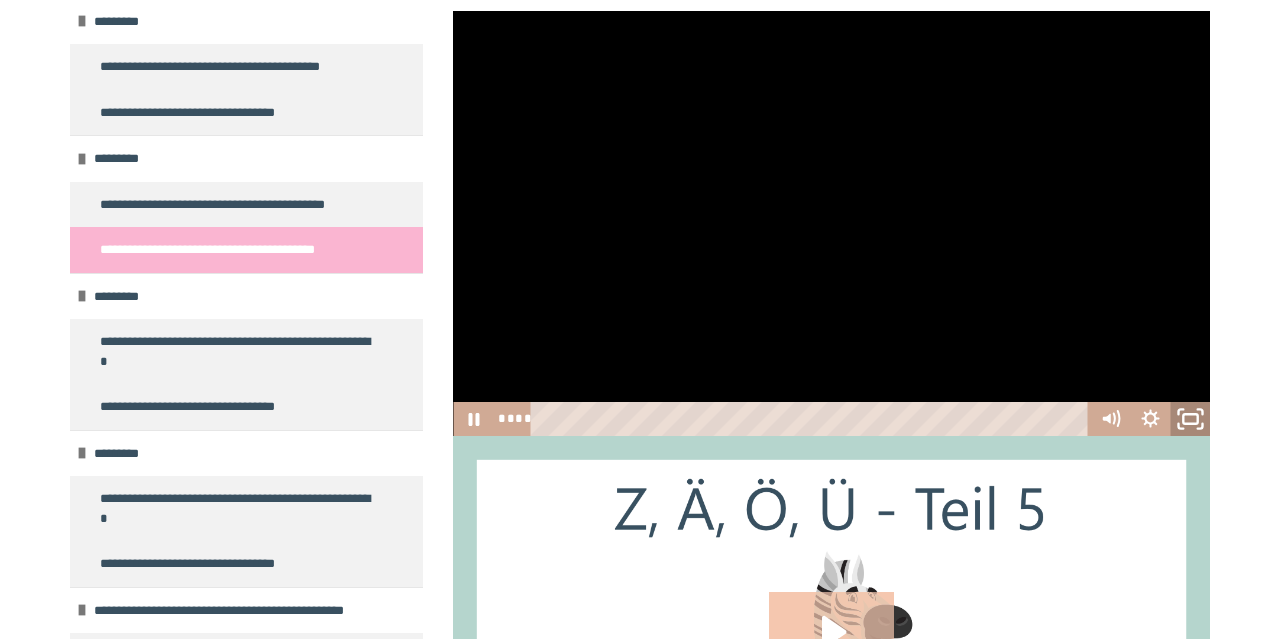 click 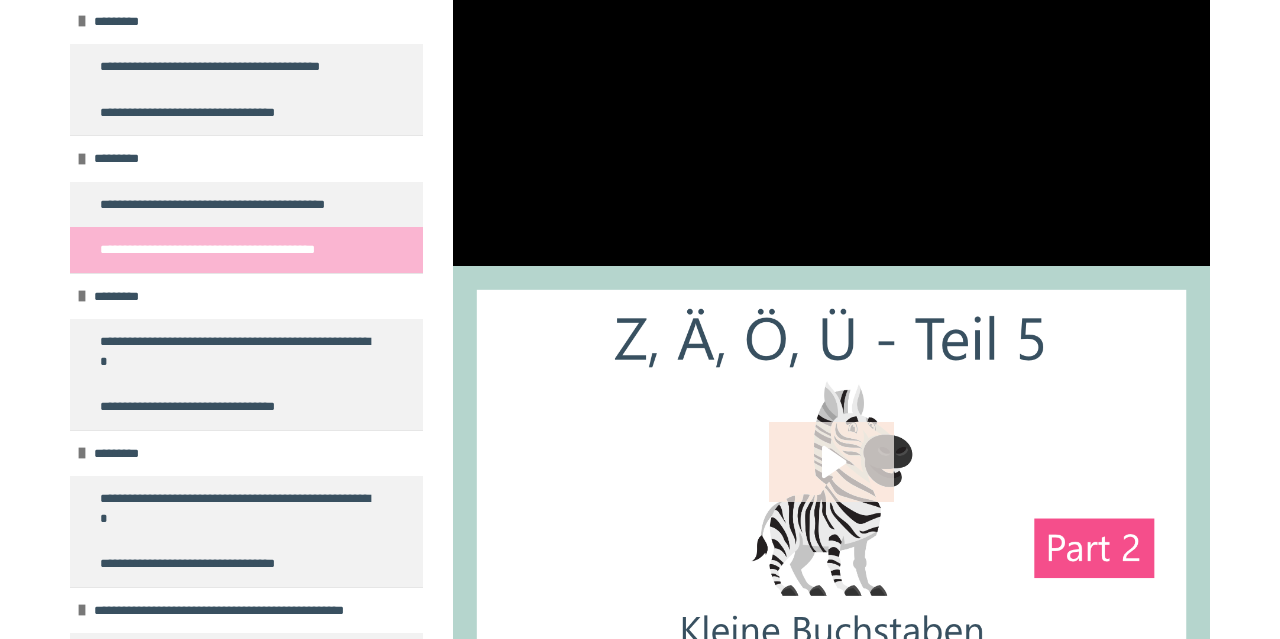 scroll, scrollTop: 430, scrollLeft: 0, axis: vertical 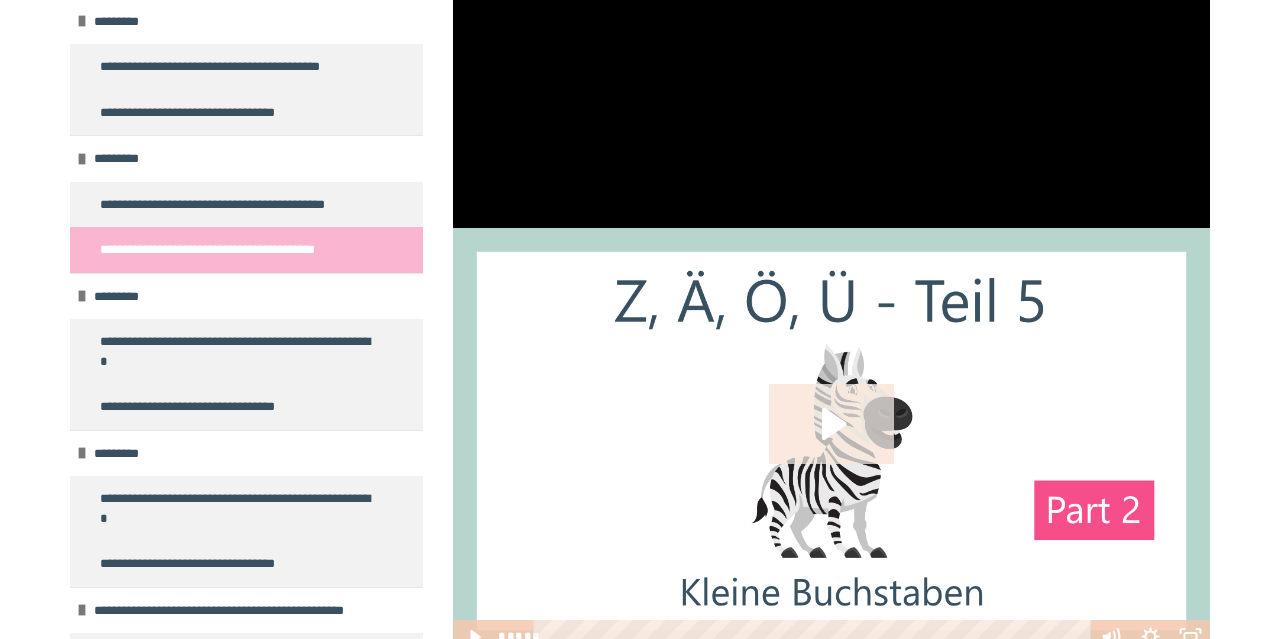 click 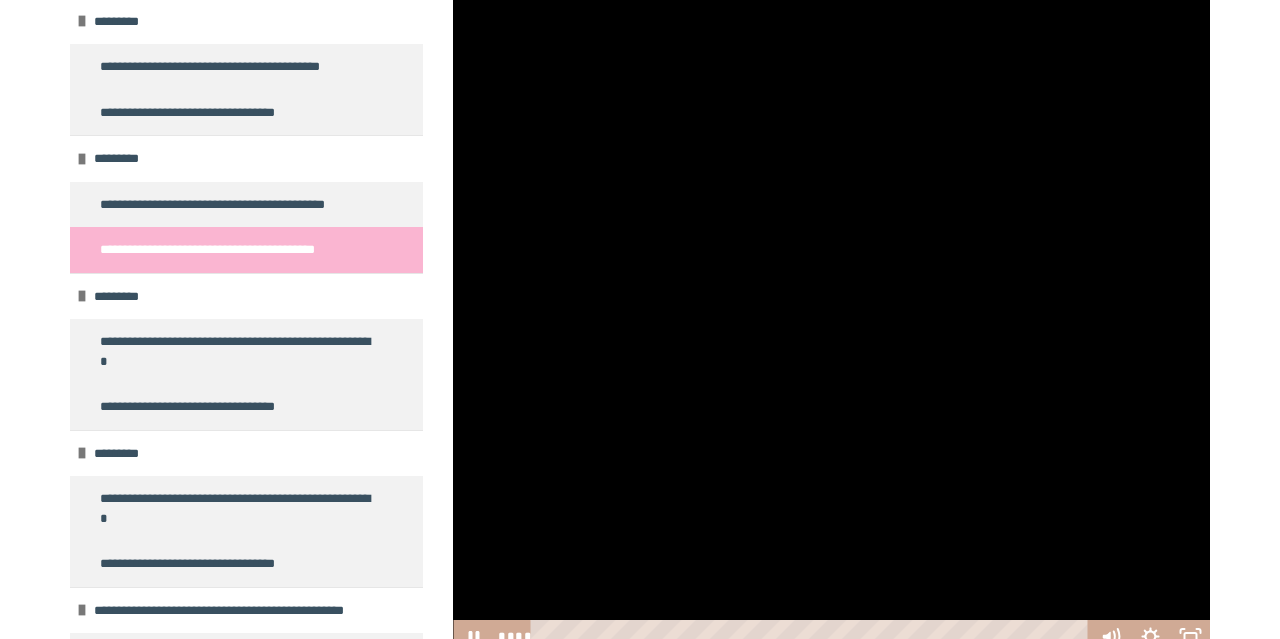 scroll, scrollTop: 534, scrollLeft: 0, axis: vertical 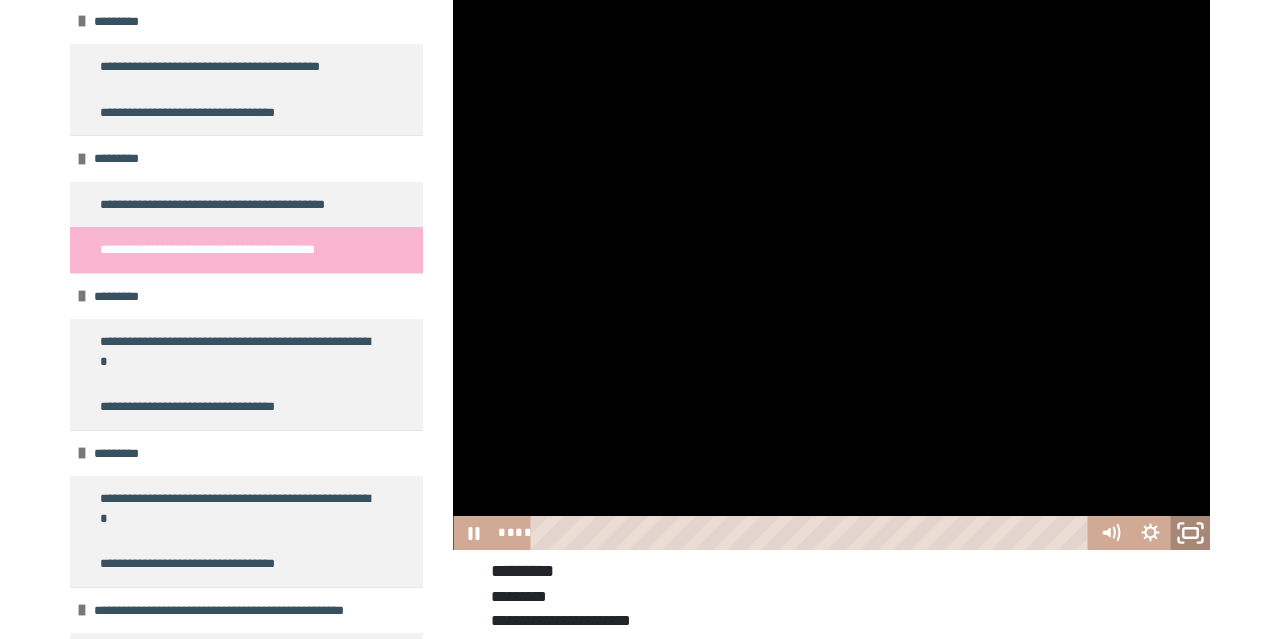 click 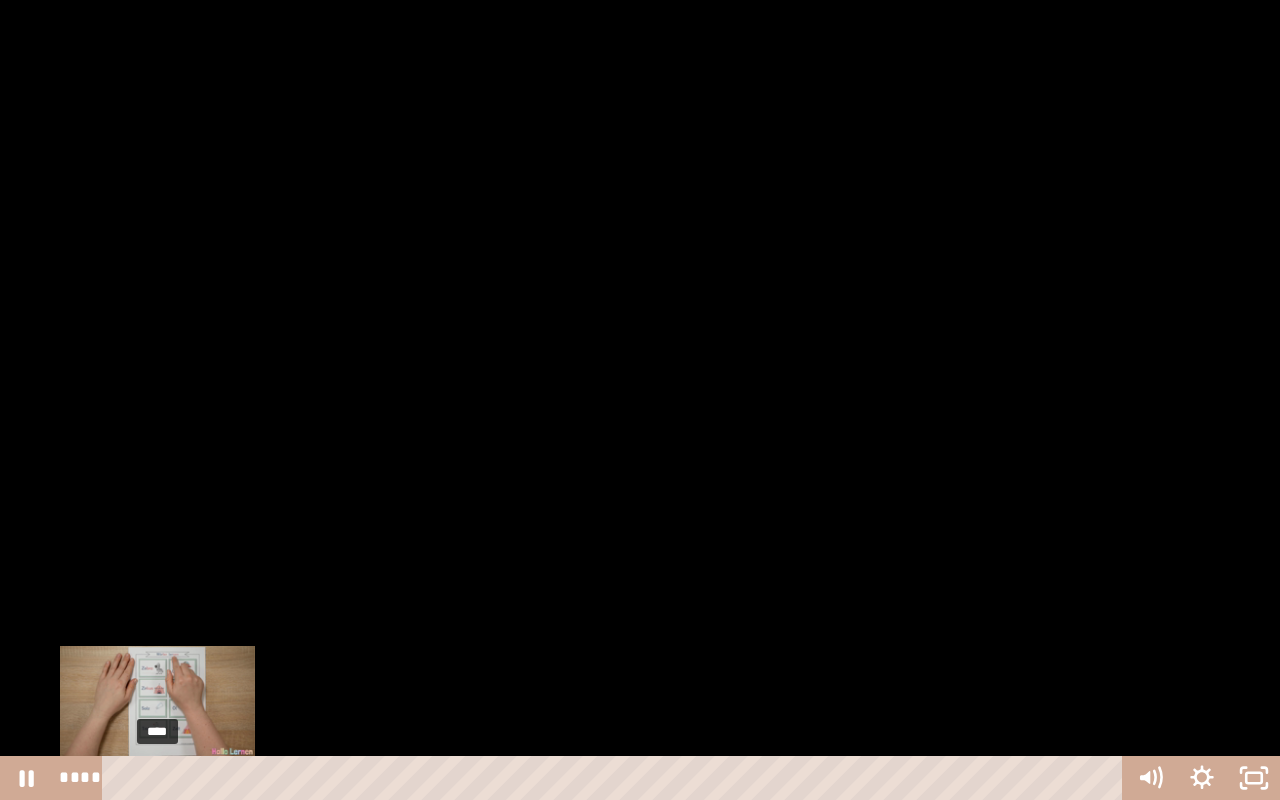 drag, startPoint x: 124, startPoint y: 776, endPoint x: 157, endPoint y: 777, distance: 33.01515 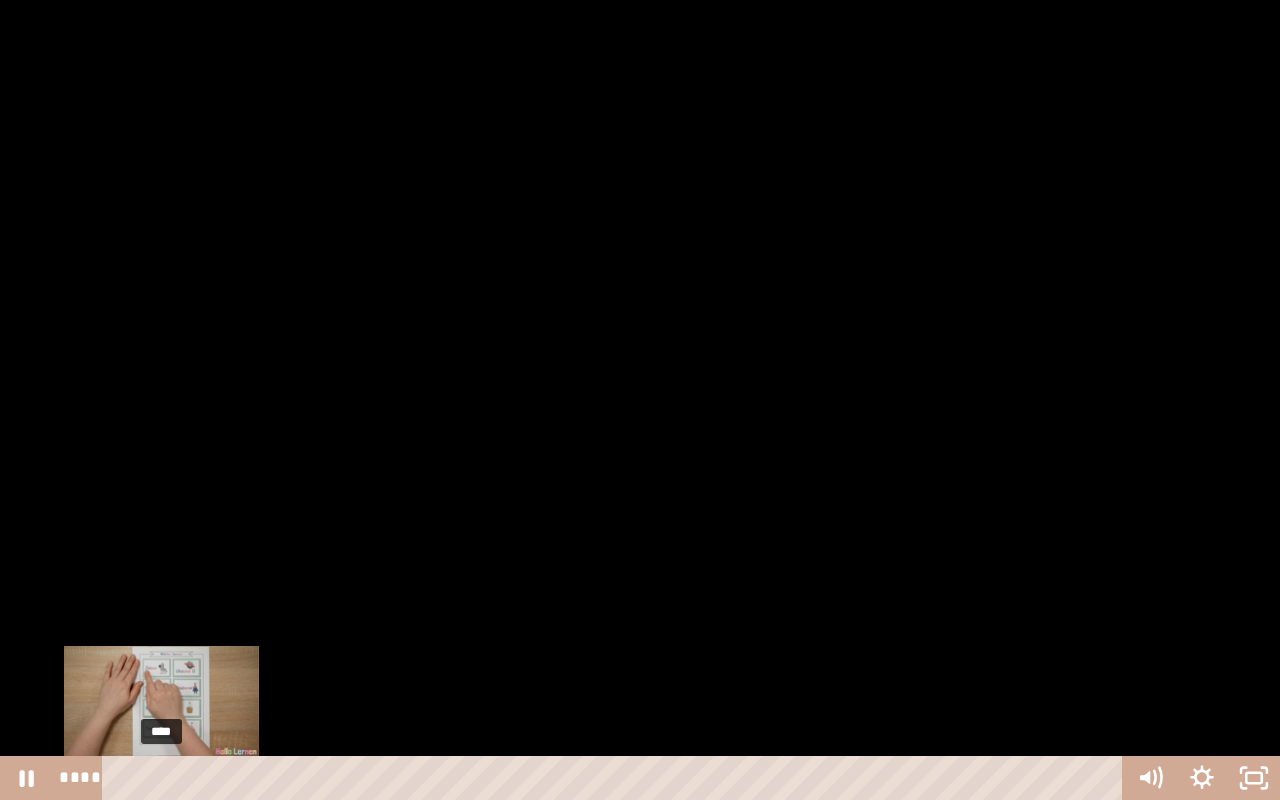 click at bounding box center (161, 778) 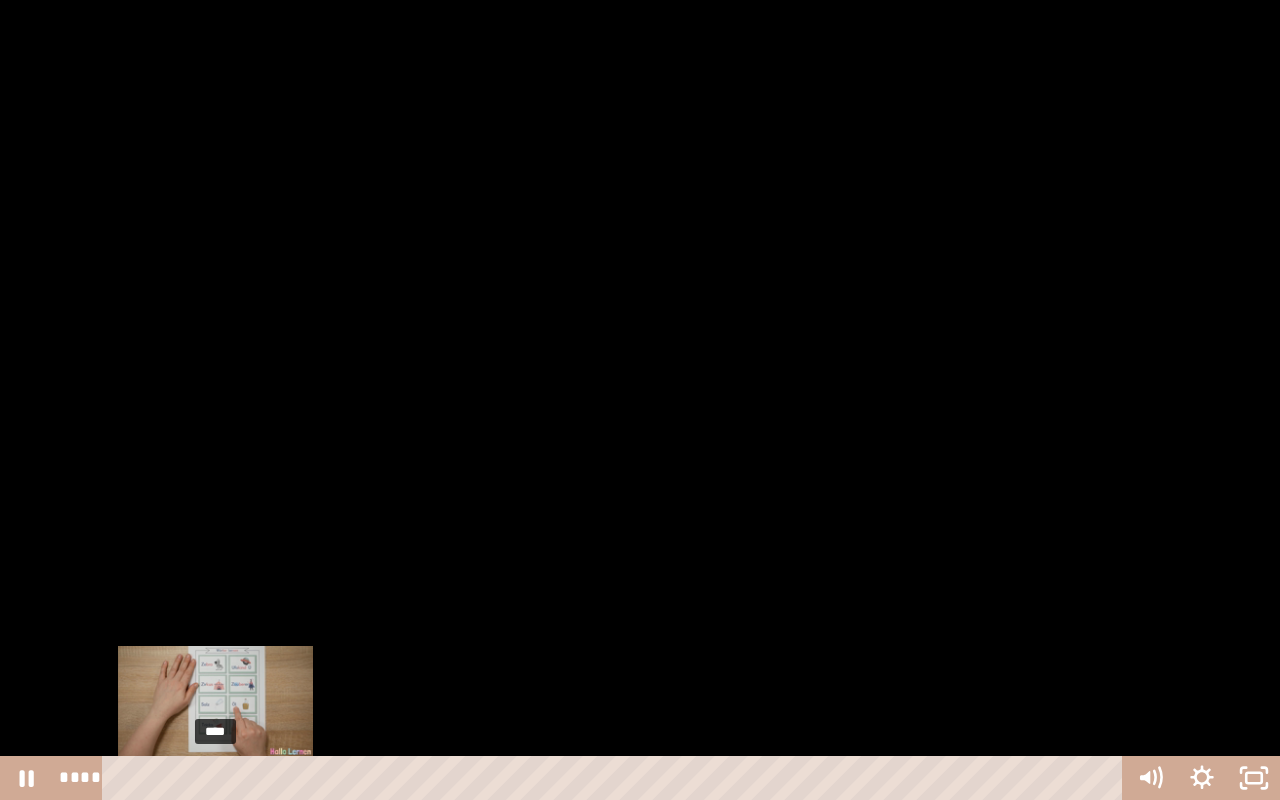 drag, startPoint x: 161, startPoint y: 775, endPoint x: 216, endPoint y: 775, distance: 55 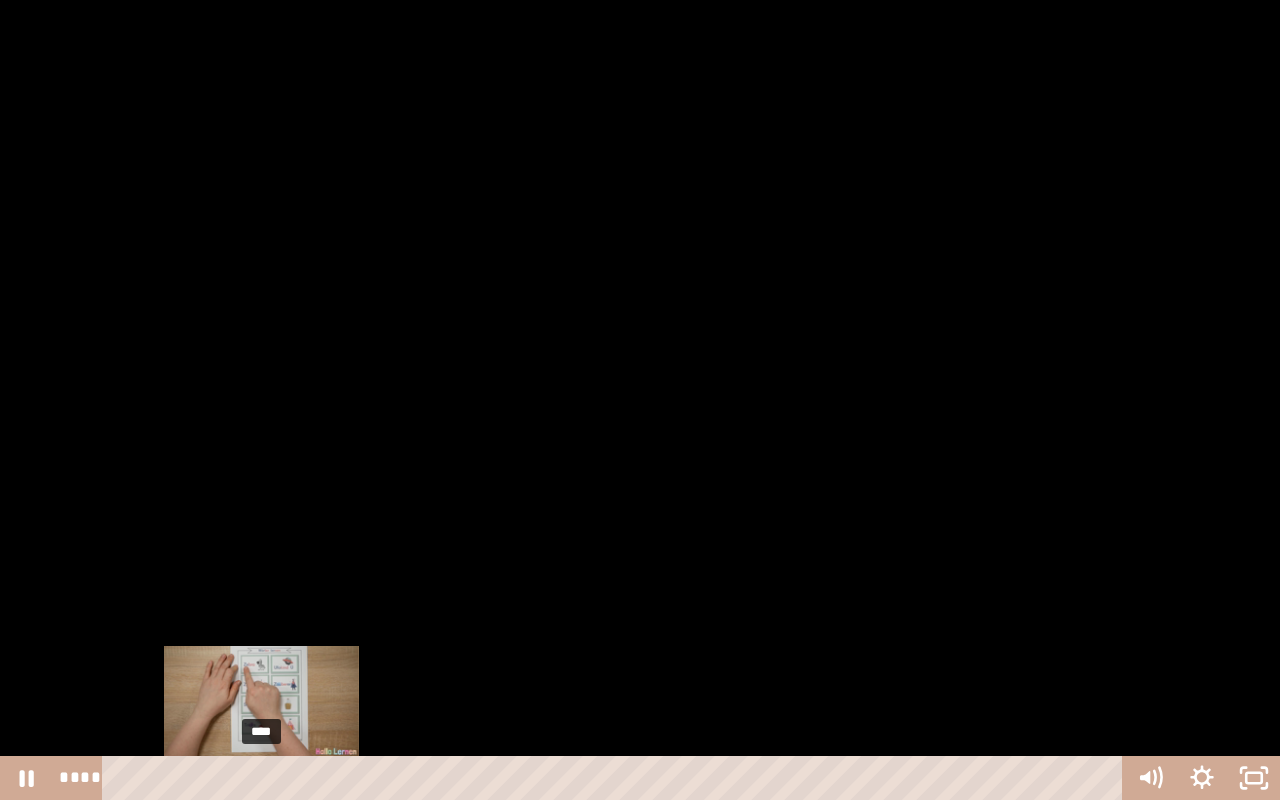 drag, startPoint x: 216, startPoint y: 777, endPoint x: 278, endPoint y: 775, distance: 62.03225 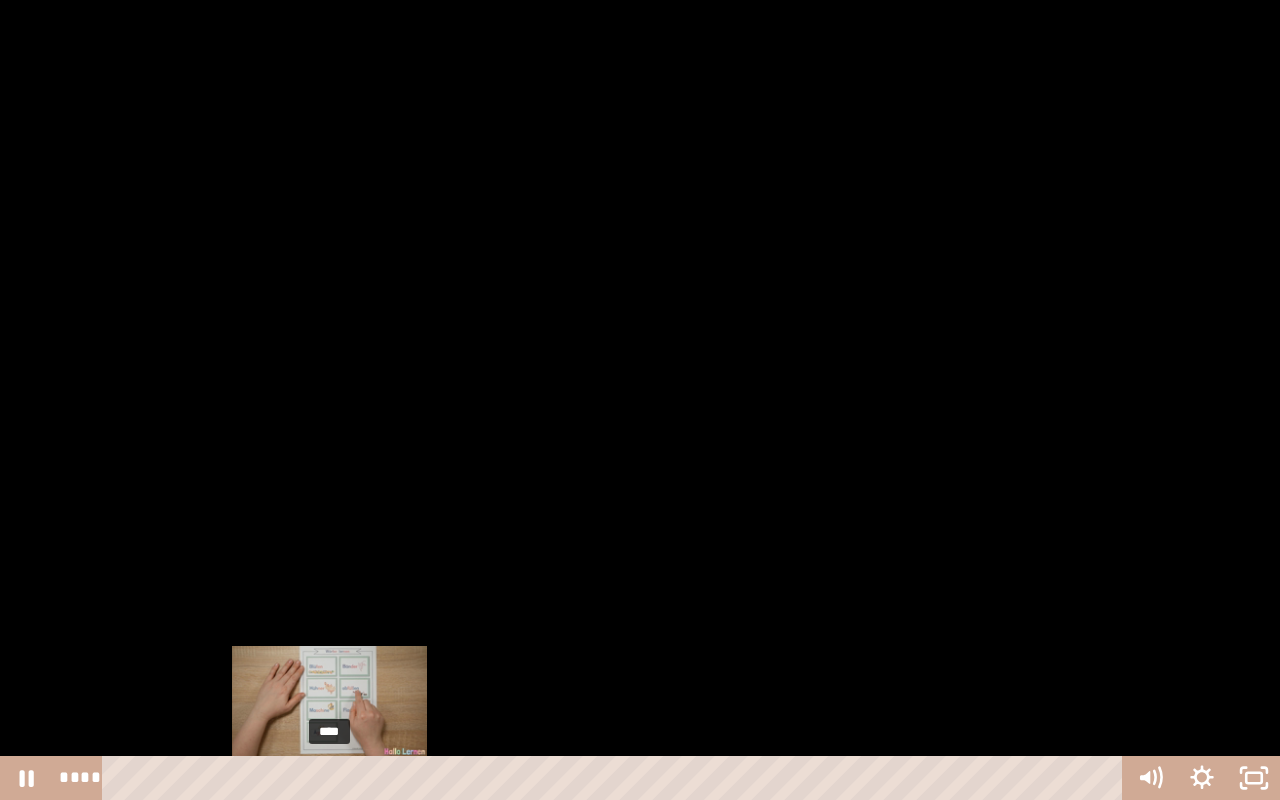 drag, startPoint x: 278, startPoint y: 775, endPoint x: 333, endPoint y: 776, distance: 55.00909 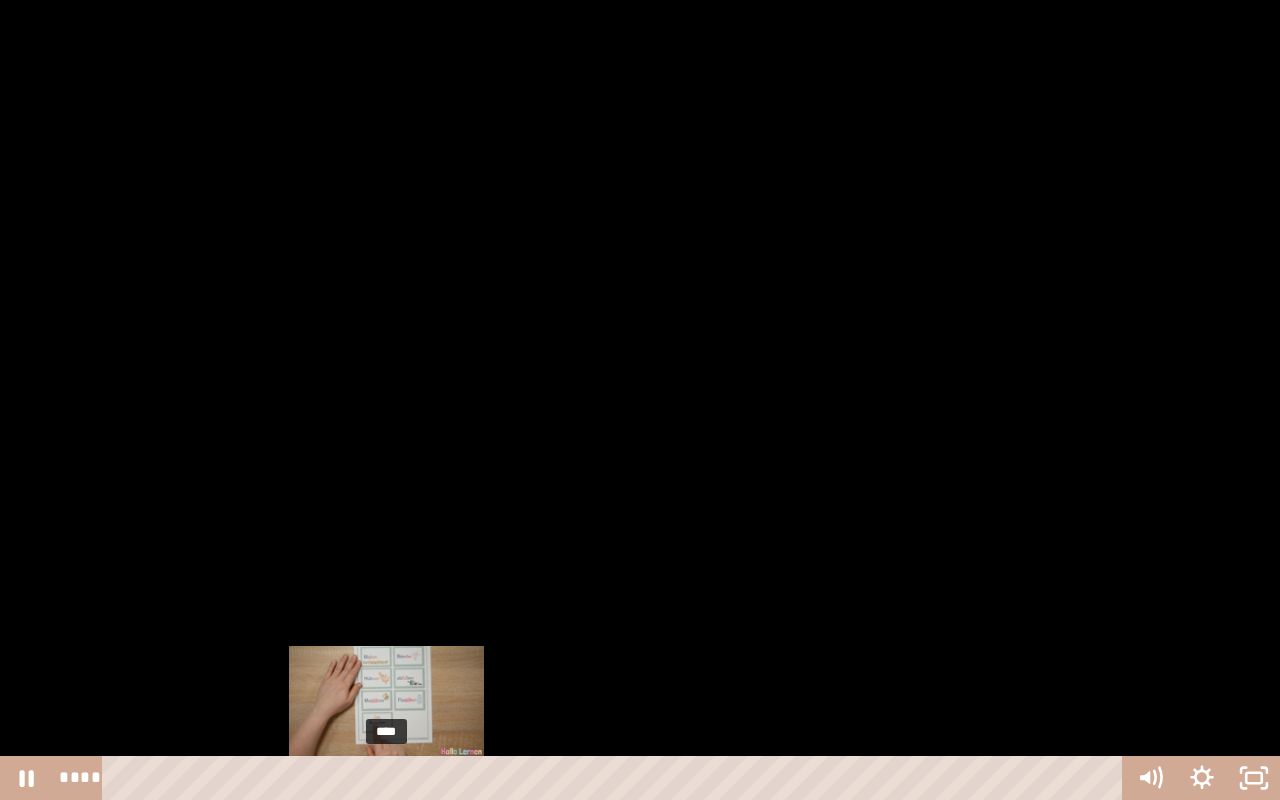 drag, startPoint x: 331, startPoint y: 776, endPoint x: 387, endPoint y: 777, distance: 56.008926 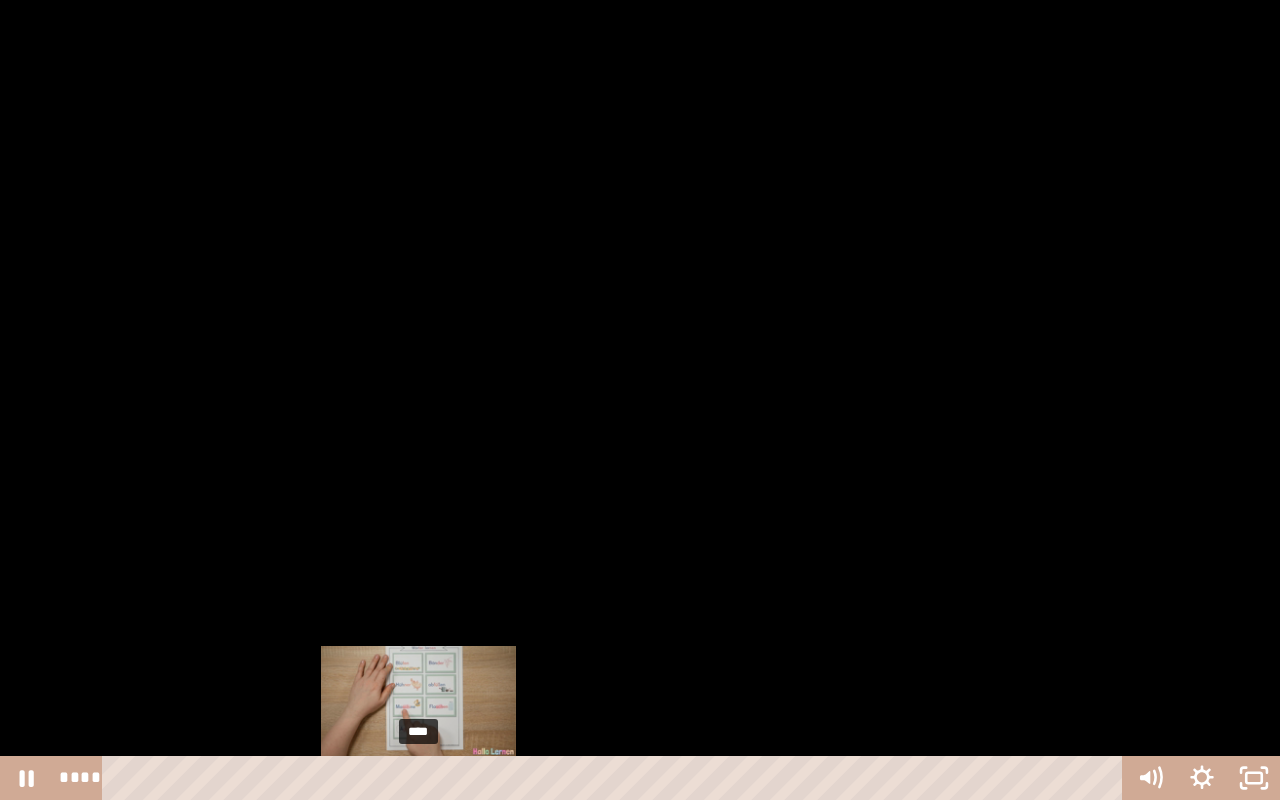 drag, startPoint x: 383, startPoint y: 777, endPoint x: 419, endPoint y: 776, distance: 36.013885 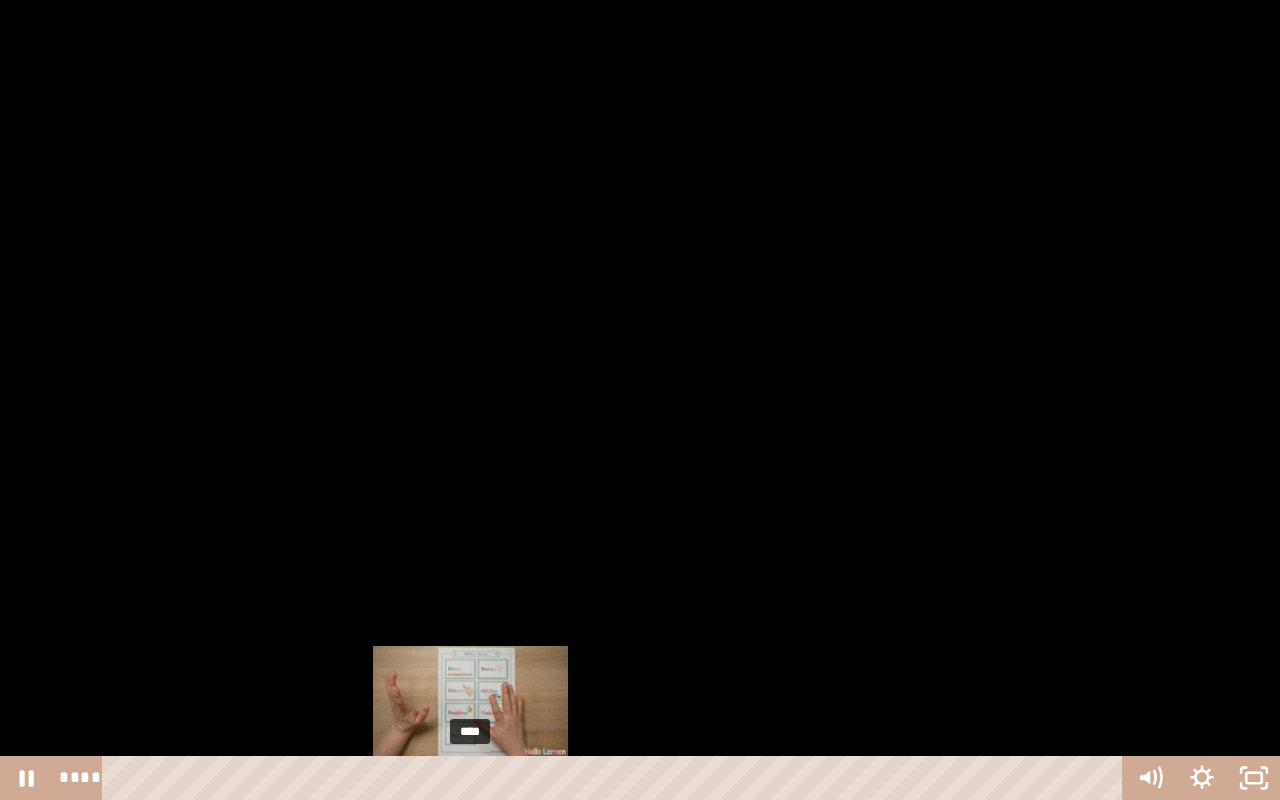 drag, startPoint x: 414, startPoint y: 776, endPoint x: 471, endPoint y: 774, distance: 57.035076 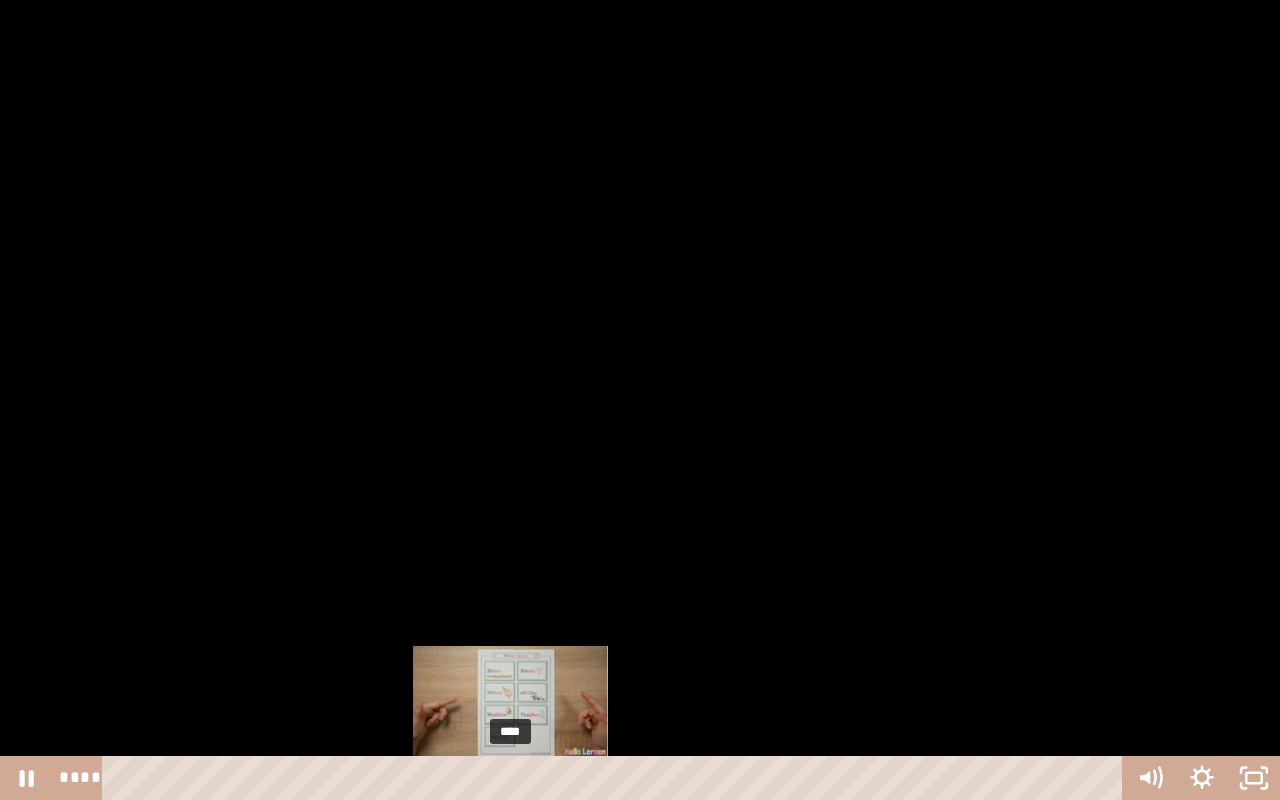 click on "****" at bounding box center (616, 778) 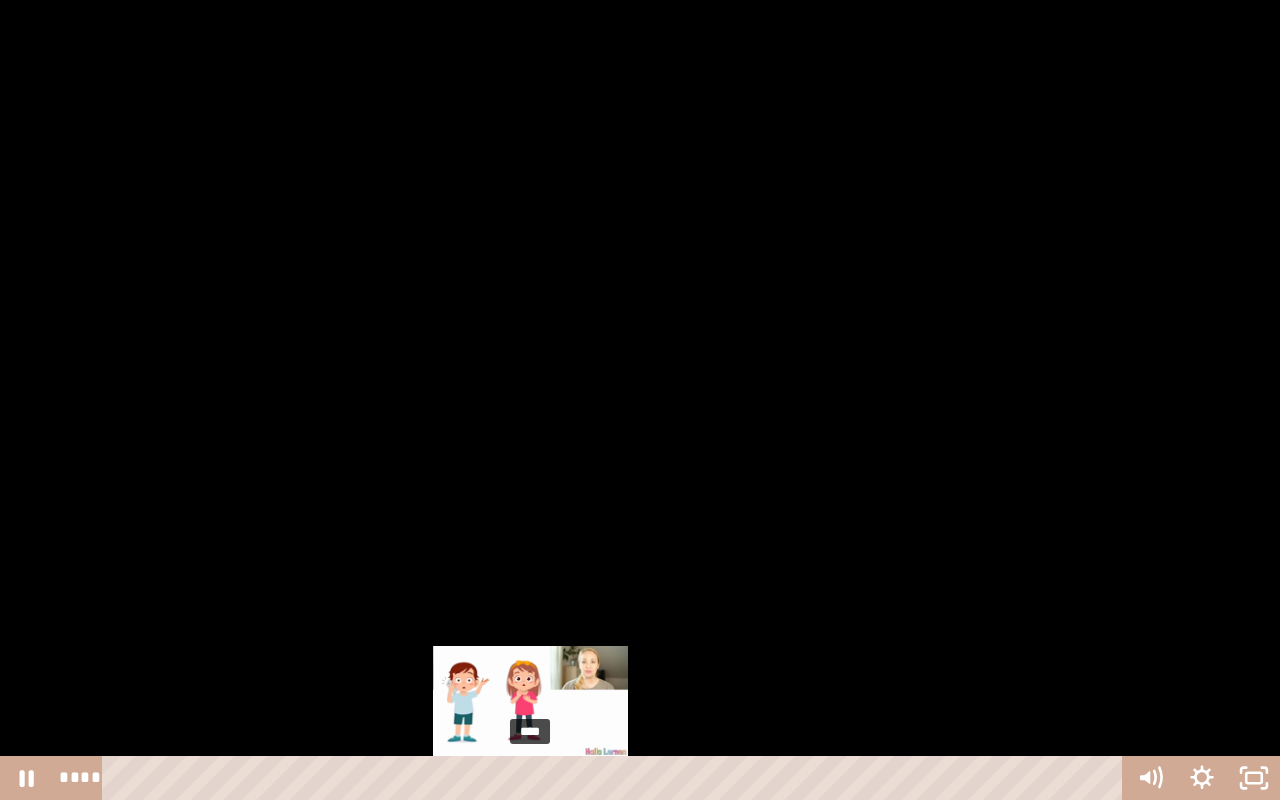 drag, startPoint x: 511, startPoint y: 777, endPoint x: 531, endPoint y: 777, distance: 20 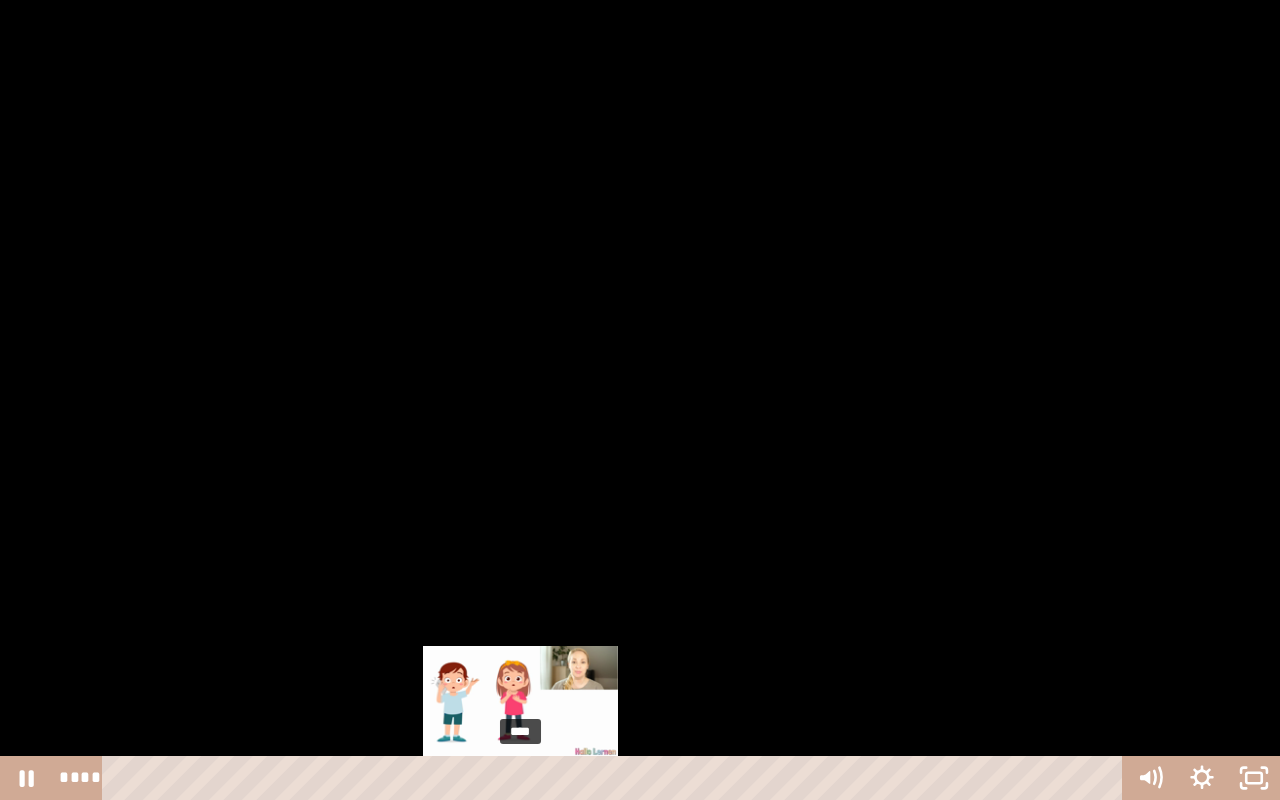 click at bounding box center [520, 778] 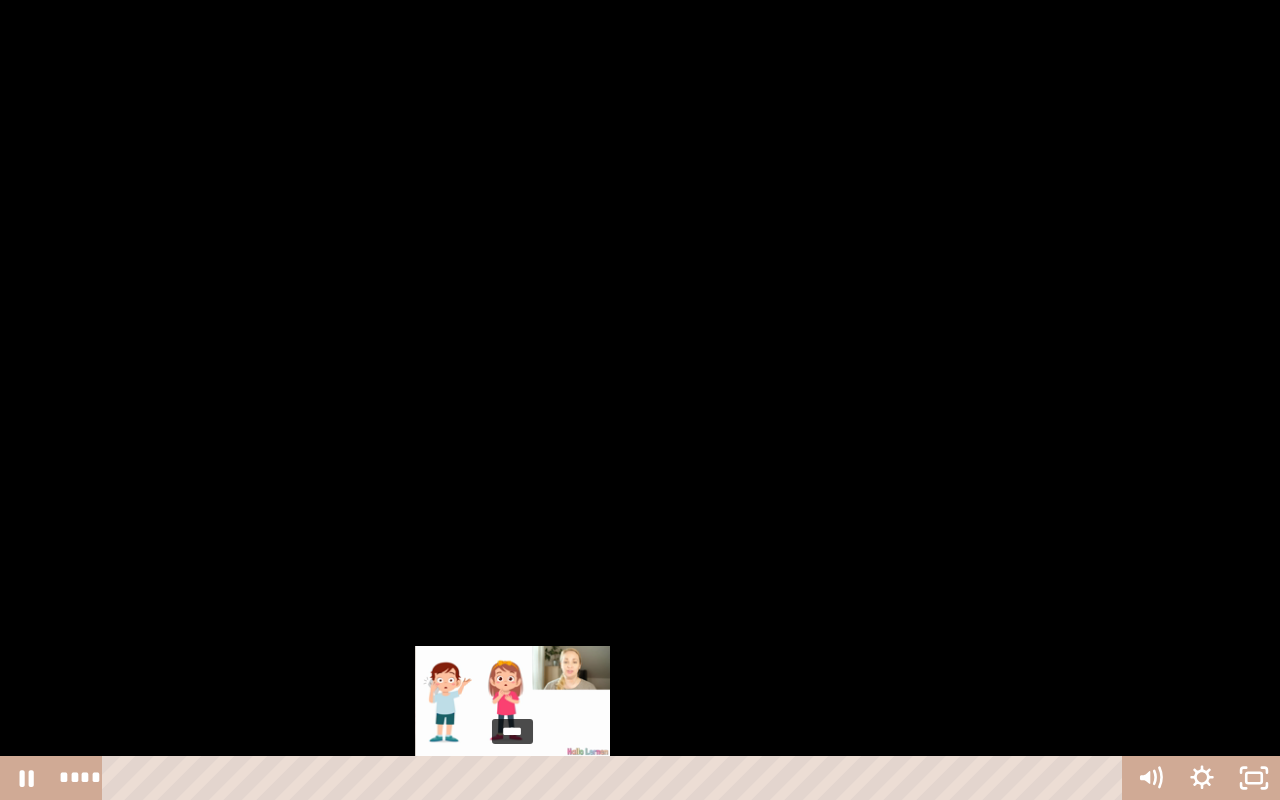 click at bounding box center (512, 778) 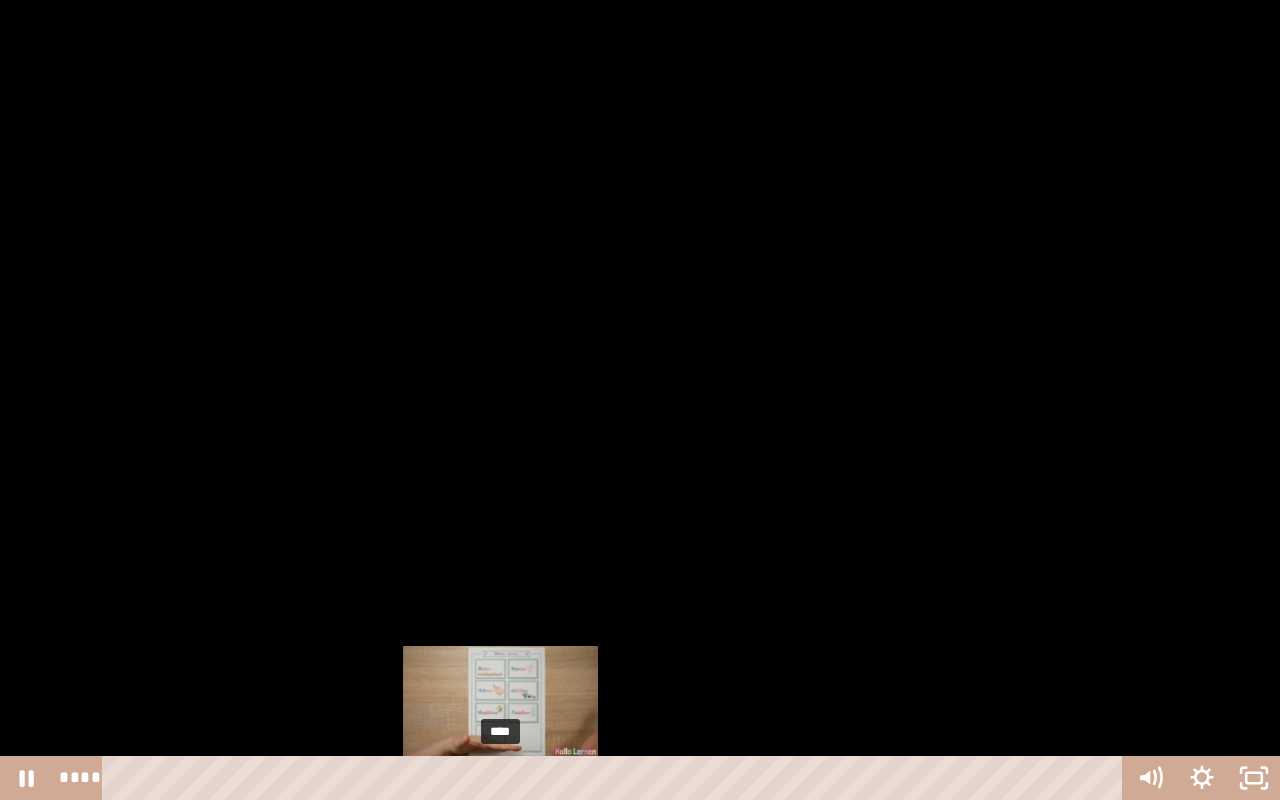 click at bounding box center [500, 778] 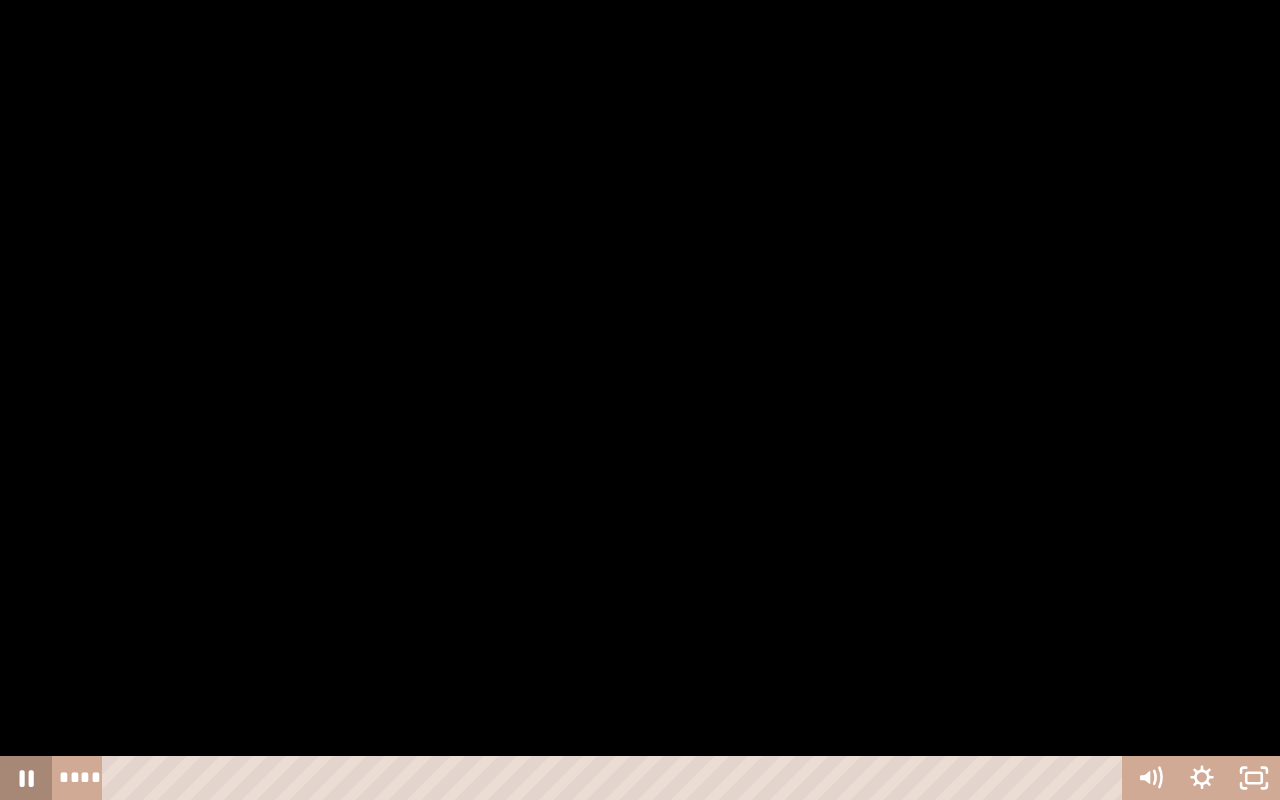 click 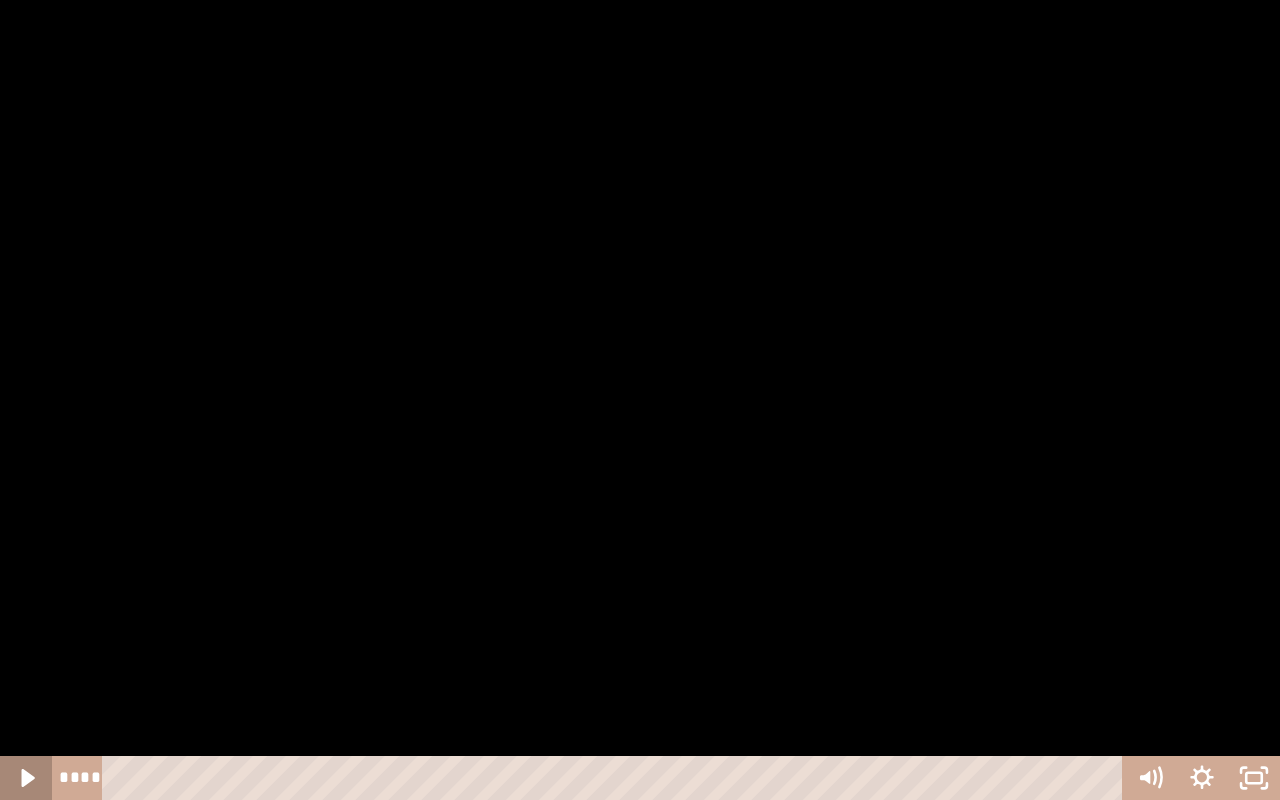 click 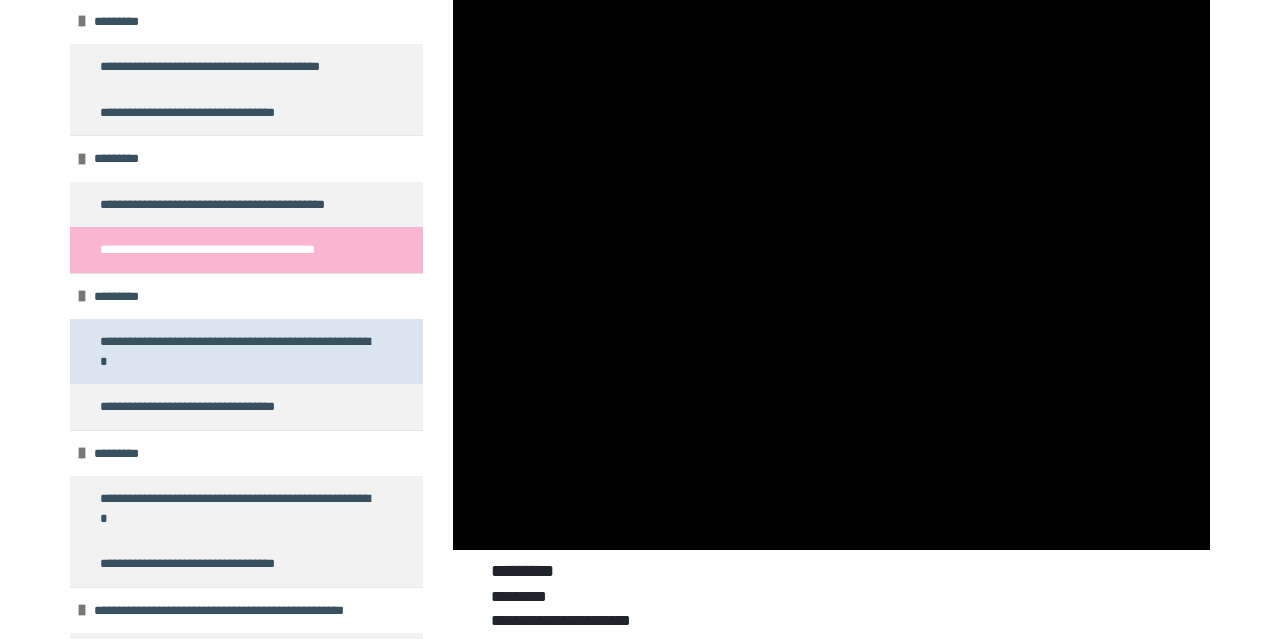 click on "**********" at bounding box center [238, 351] 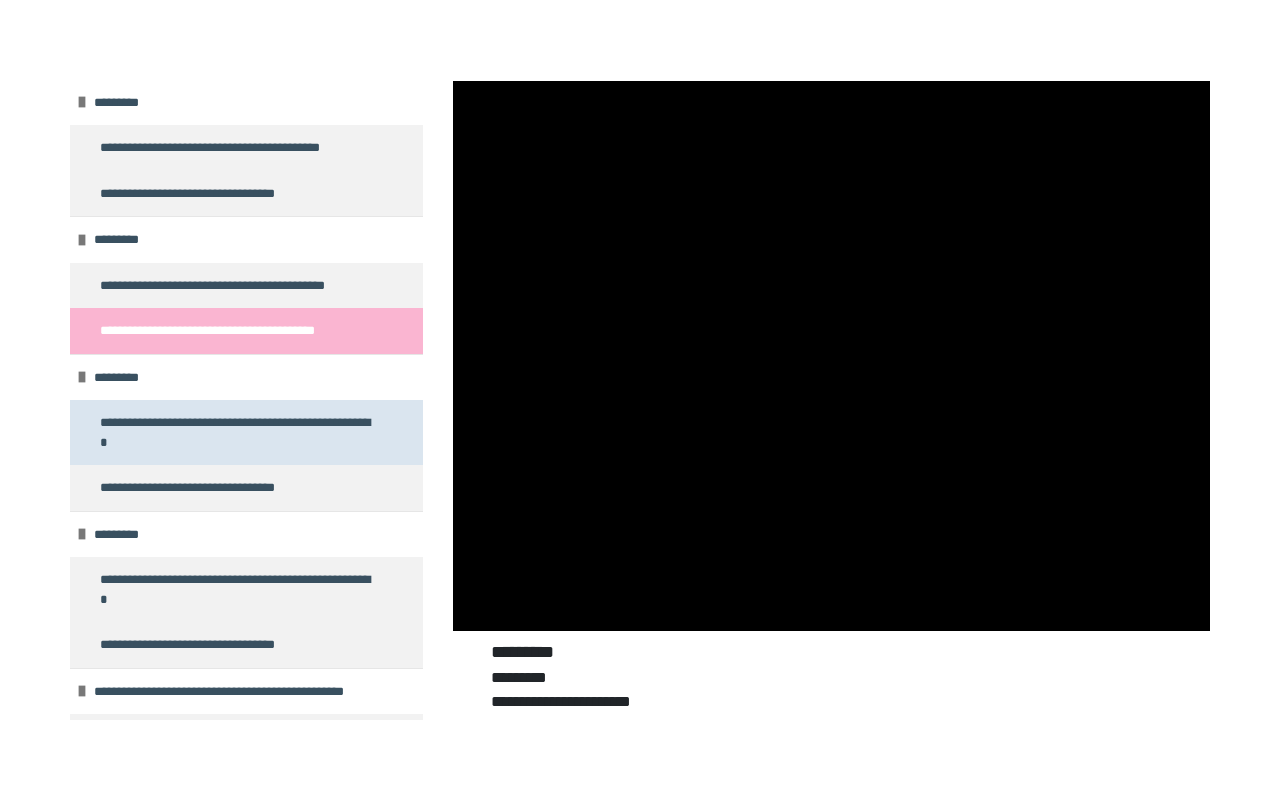 scroll, scrollTop: 222, scrollLeft: 0, axis: vertical 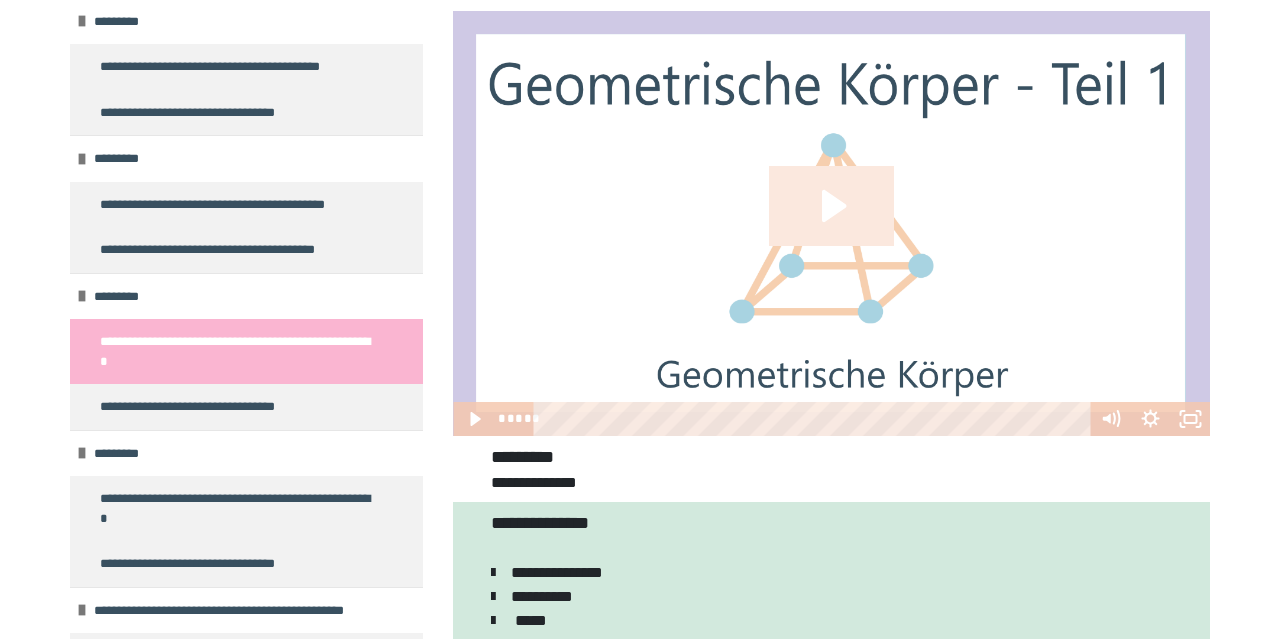 click 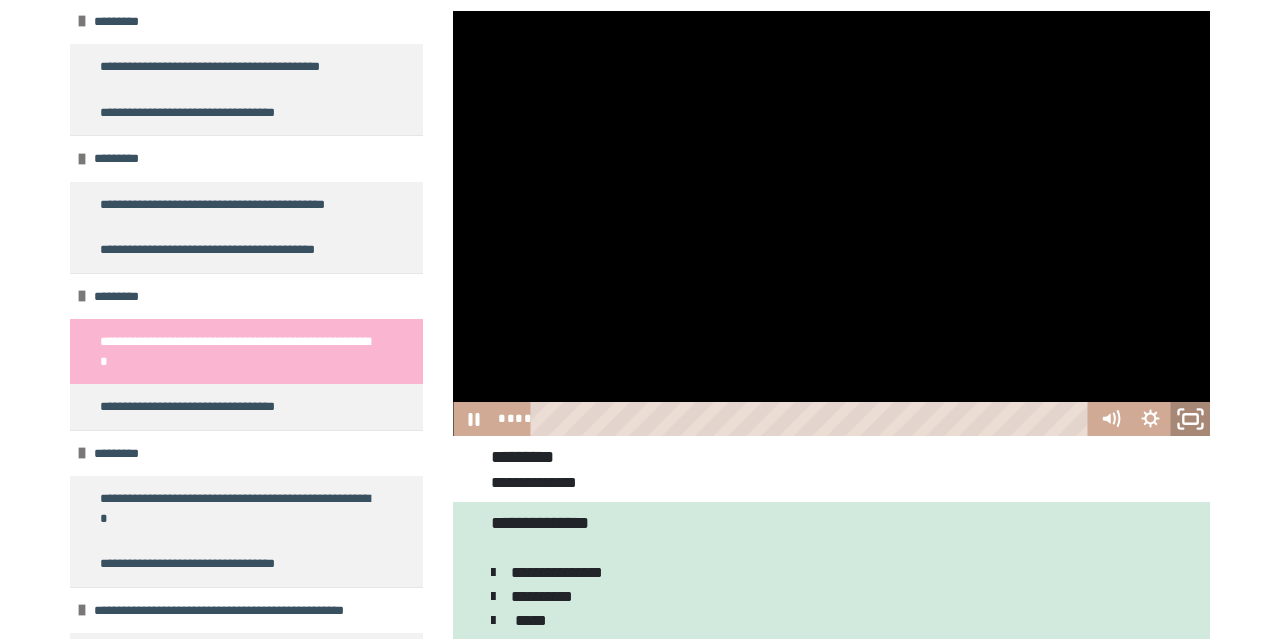 click 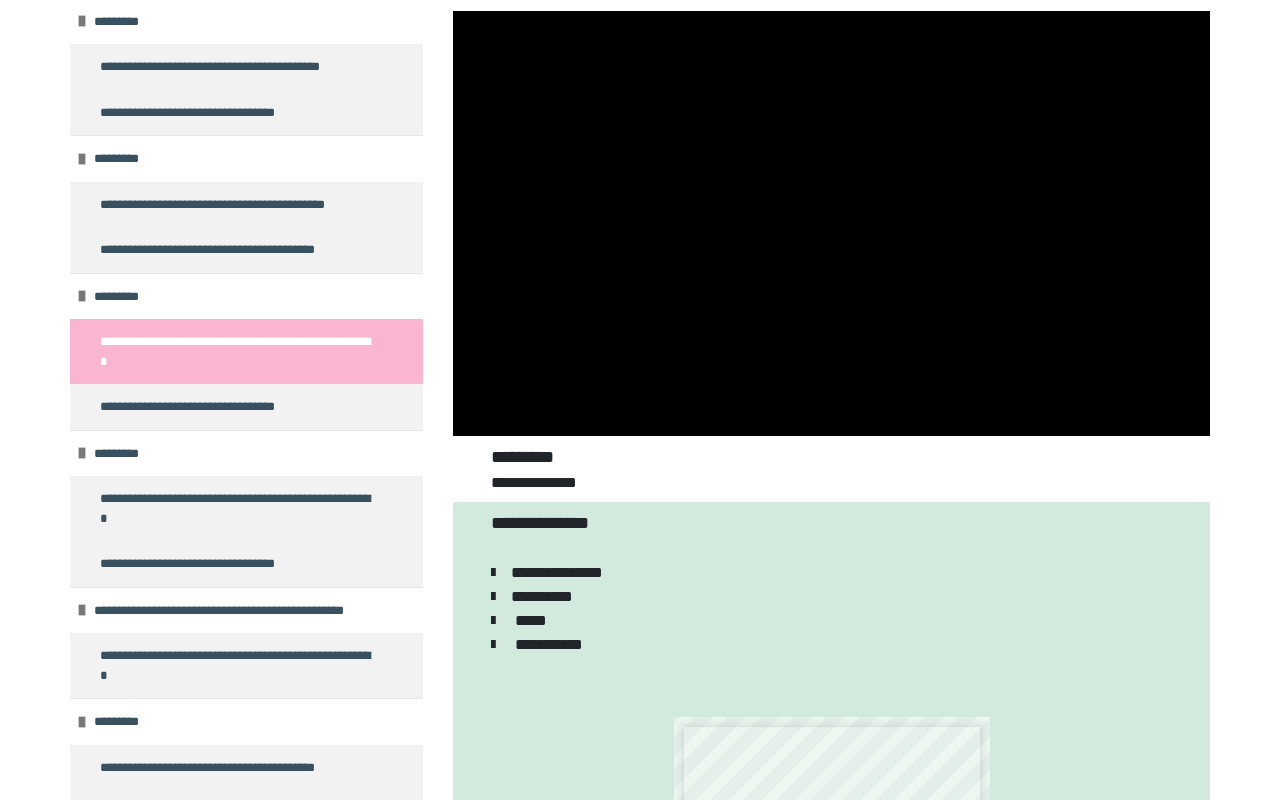 type 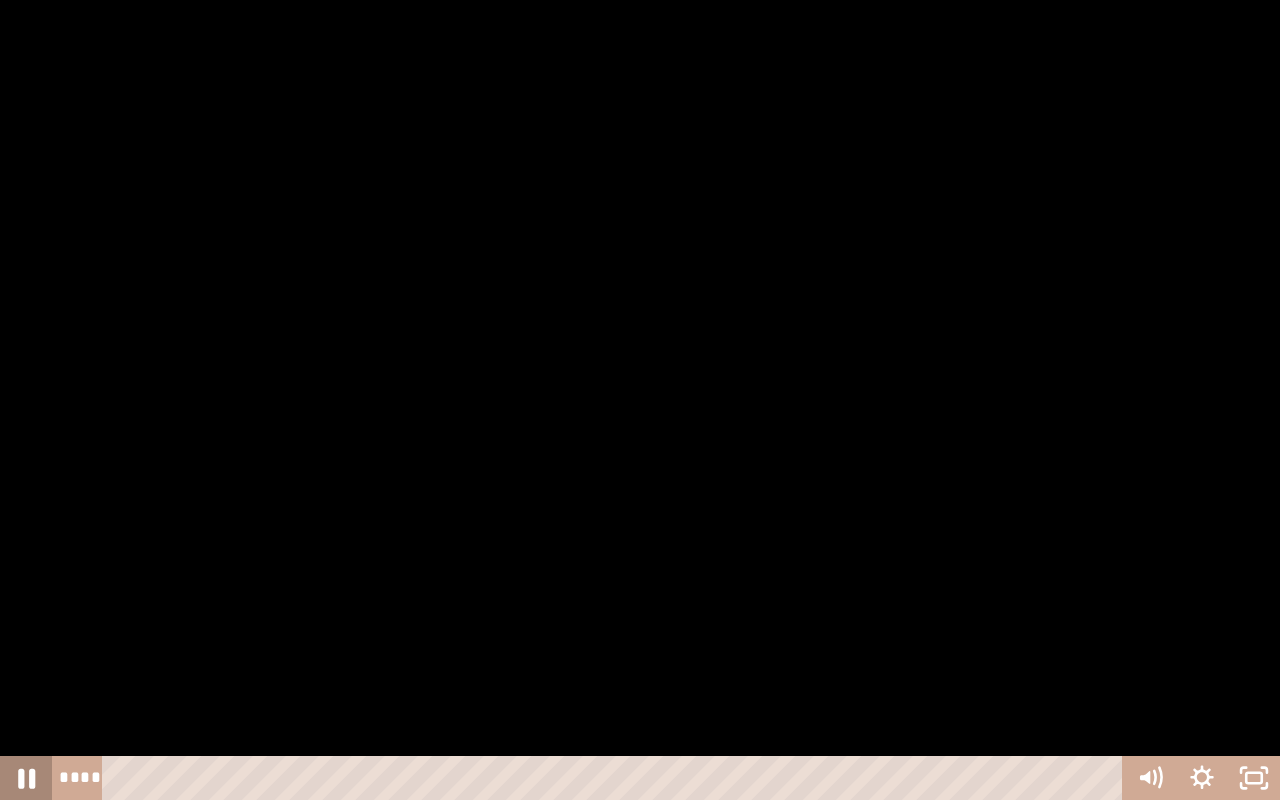 click 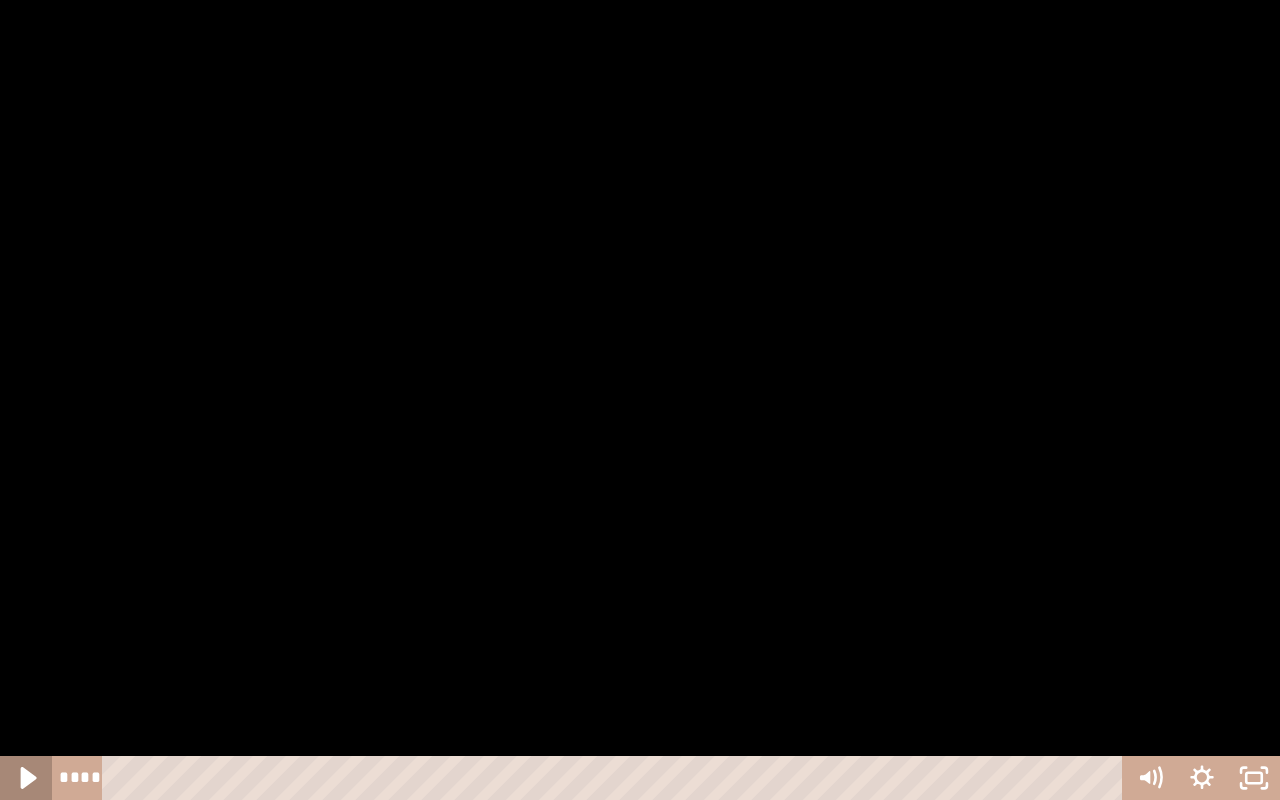 click 